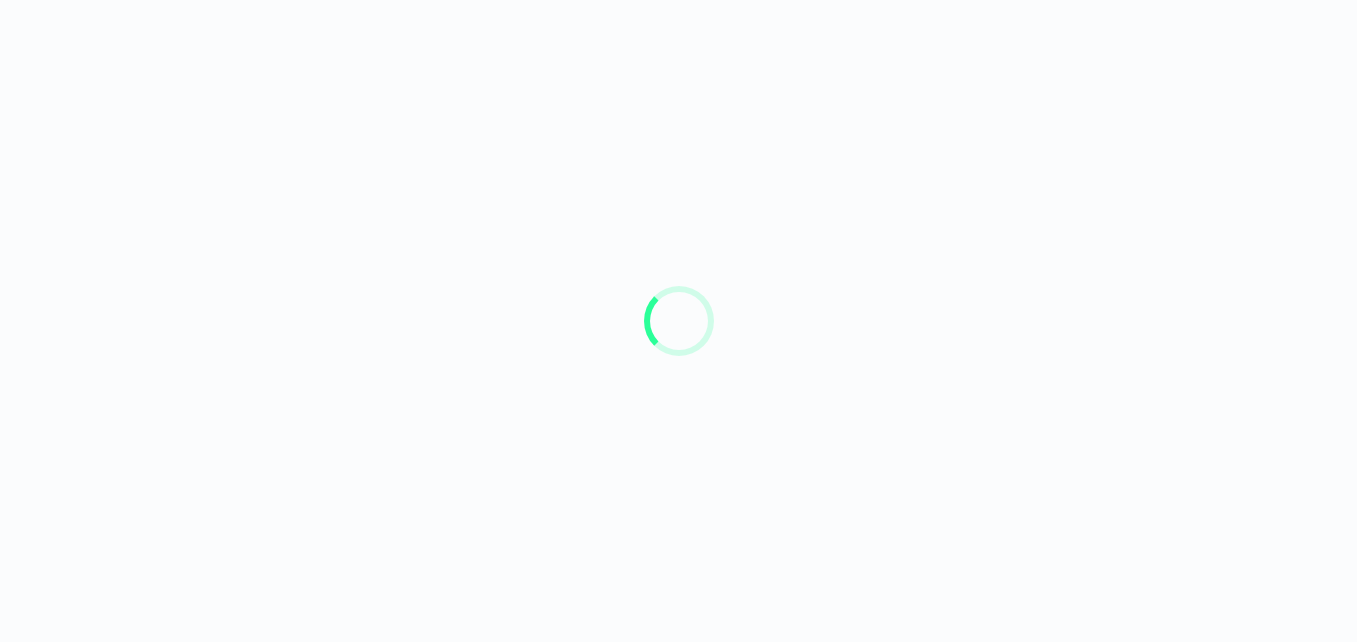 scroll, scrollTop: 0, scrollLeft: 0, axis: both 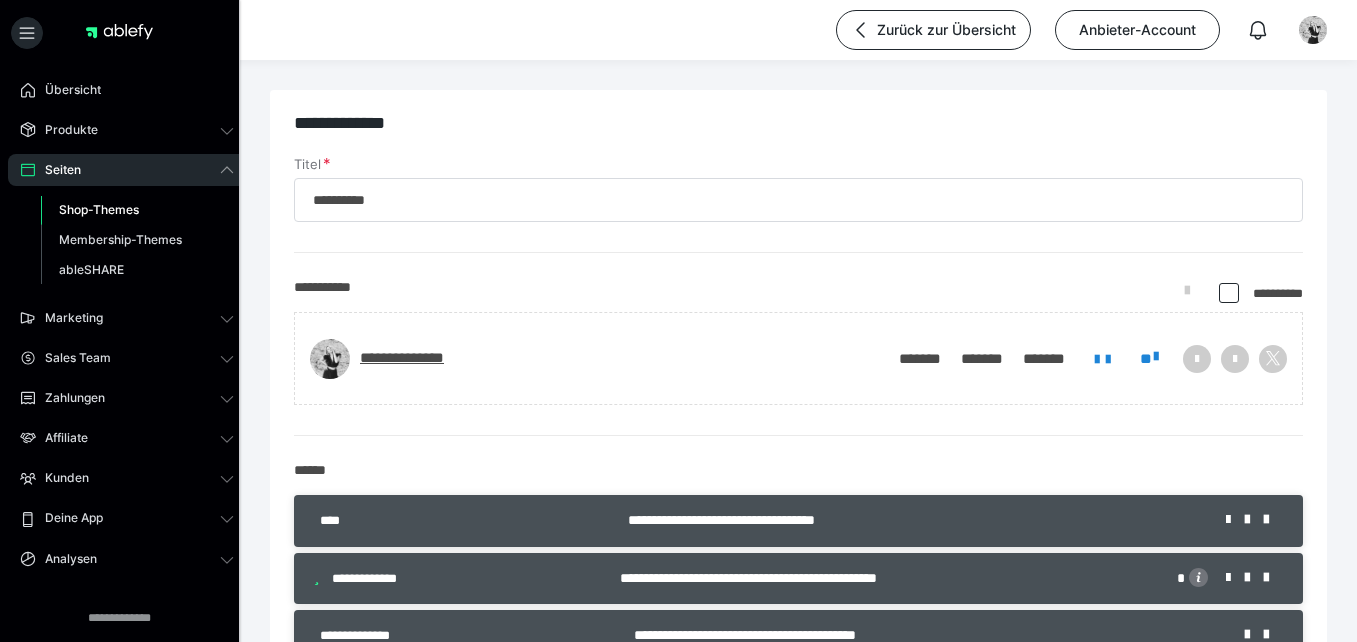 type on "**********" 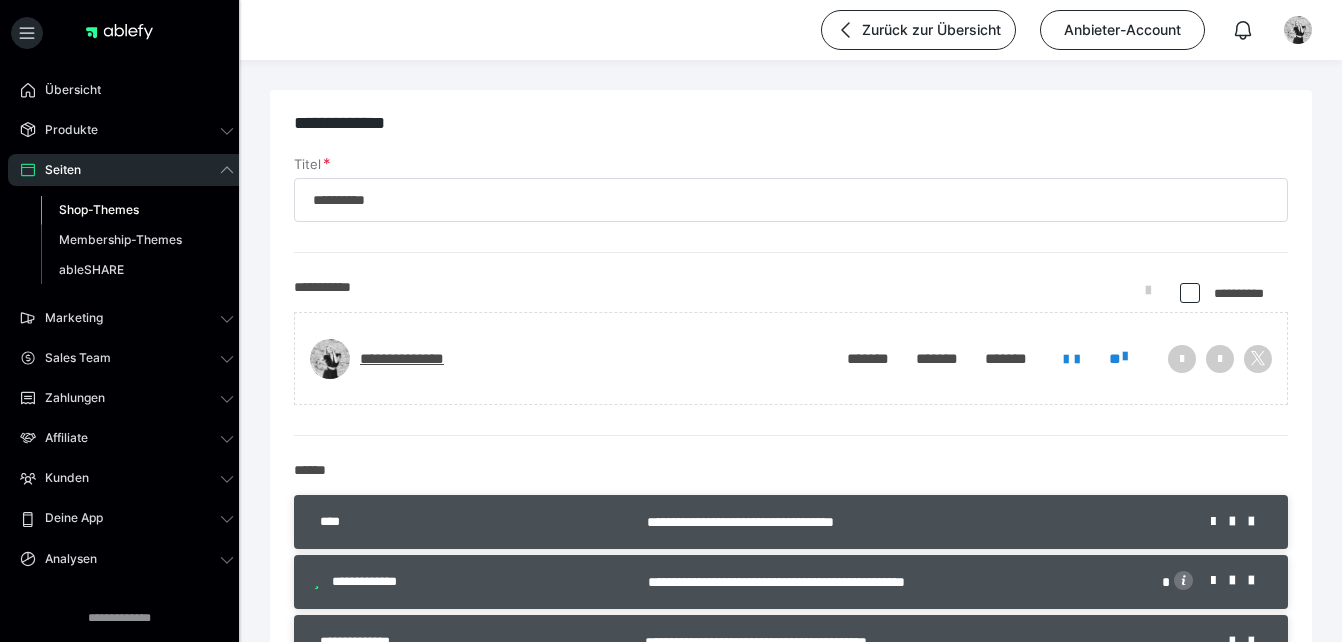 scroll, scrollTop: 0, scrollLeft: 0, axis: both 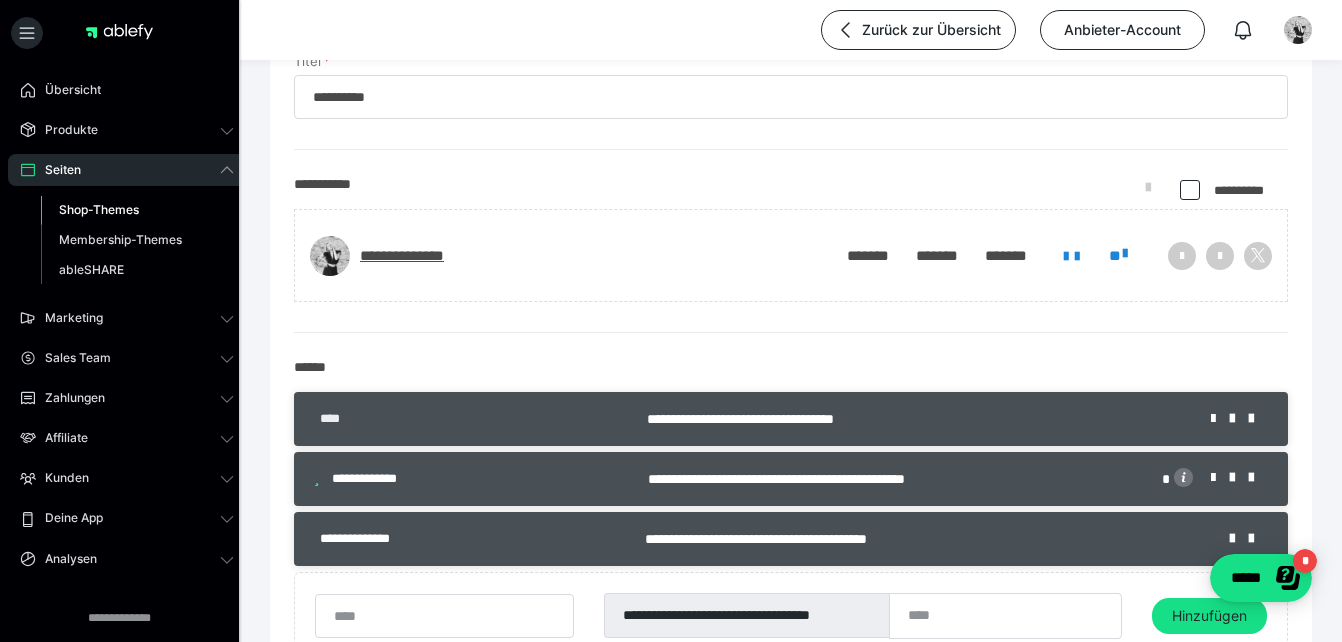 click on "****" at bounding box center [335, 419] 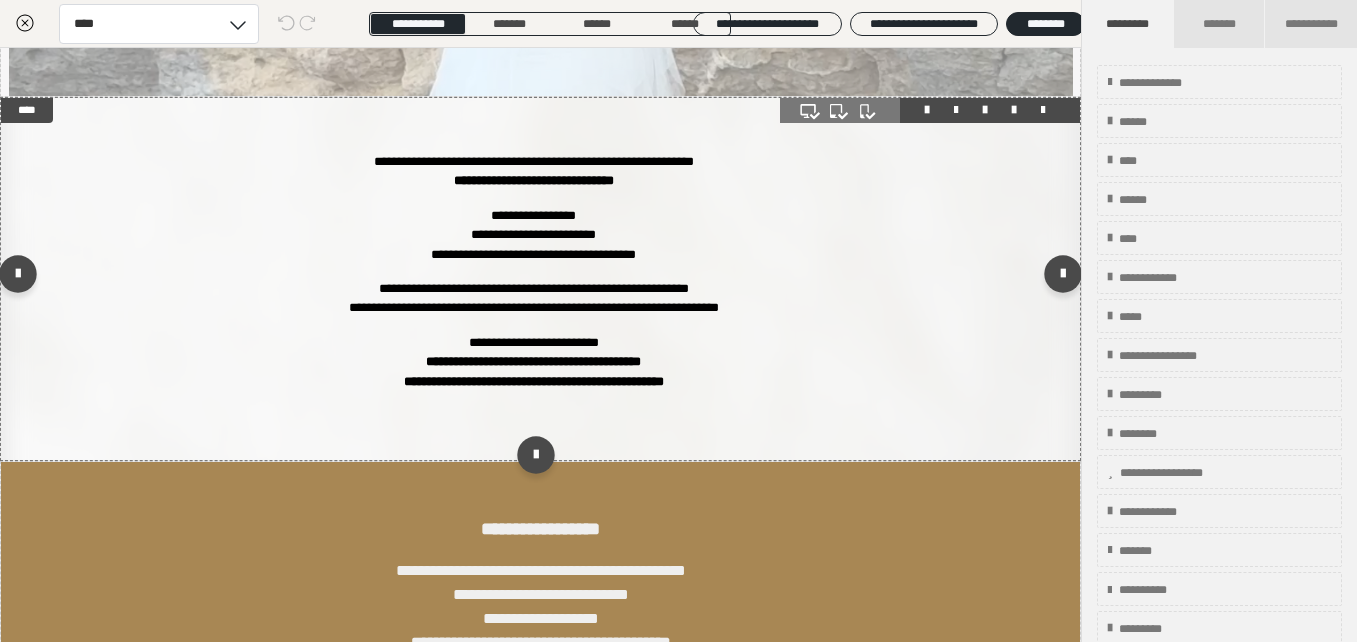 scroll, scrollTop: 557, scrollLeft: 0, axis: vertical 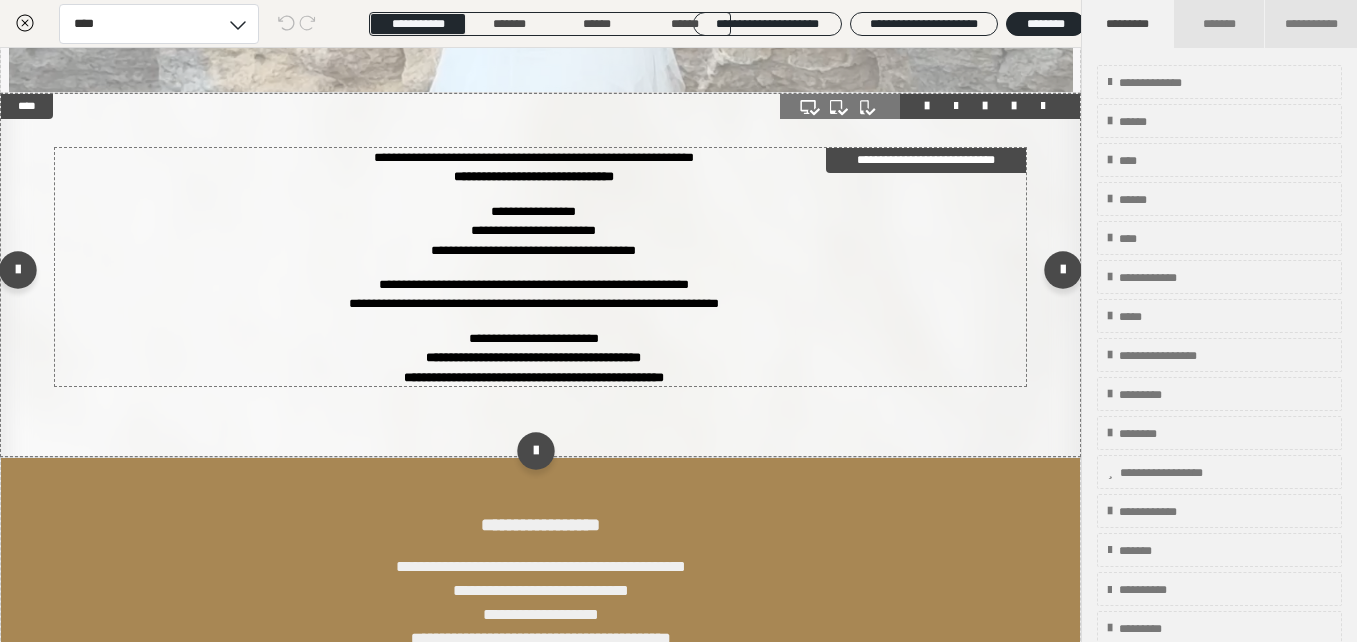 click on "**********" at bounding box center (534, 230) 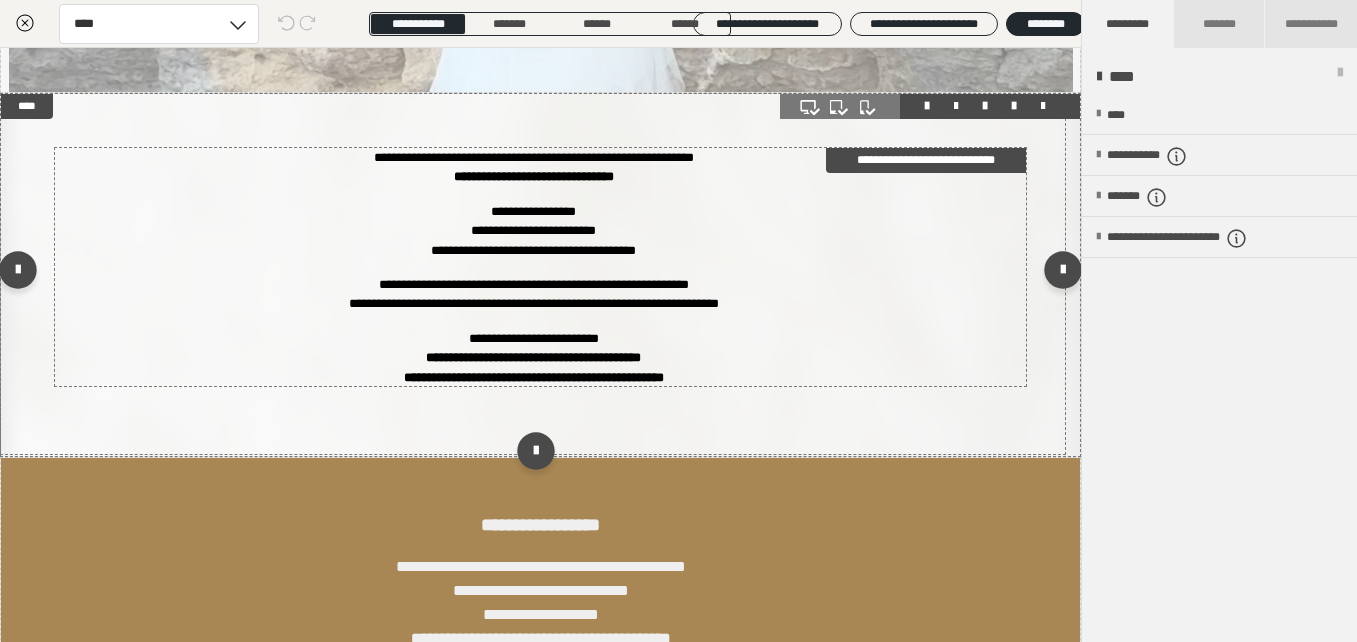 click on "**********" at bounding box center (534, 230) 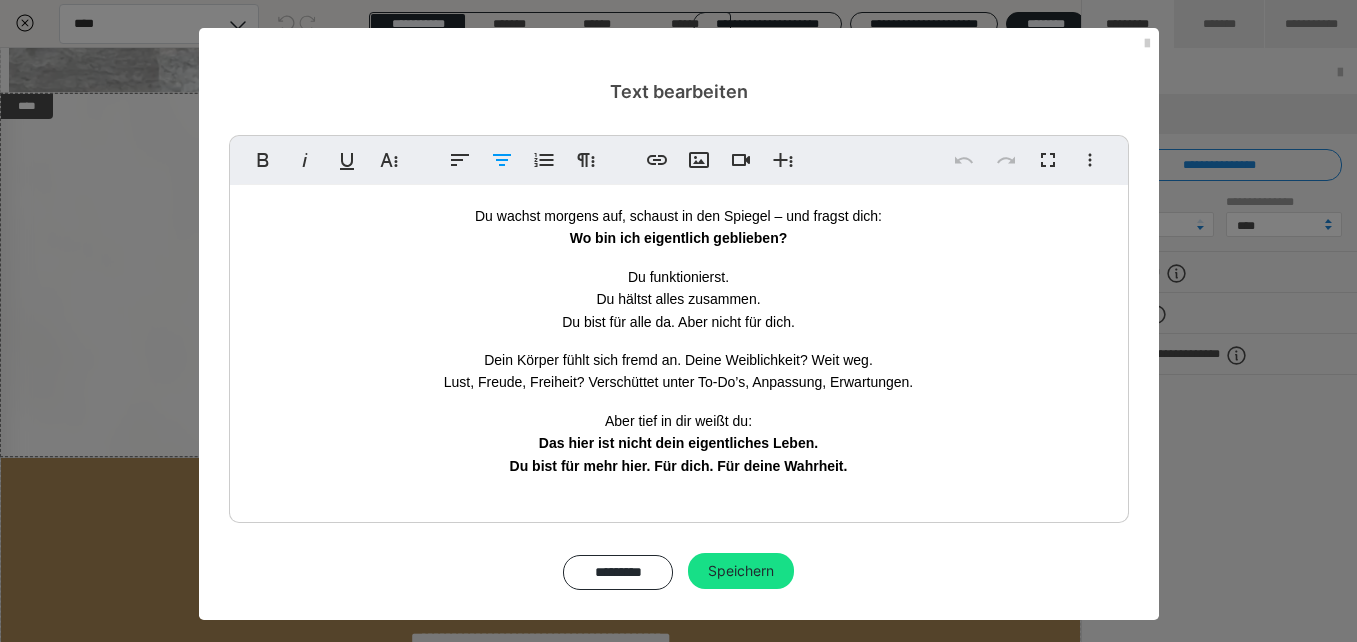 drag, startPoint x: 471, startPoint y: 213, endPoint x: 841, endPoint y: 465, distance: 447.66504 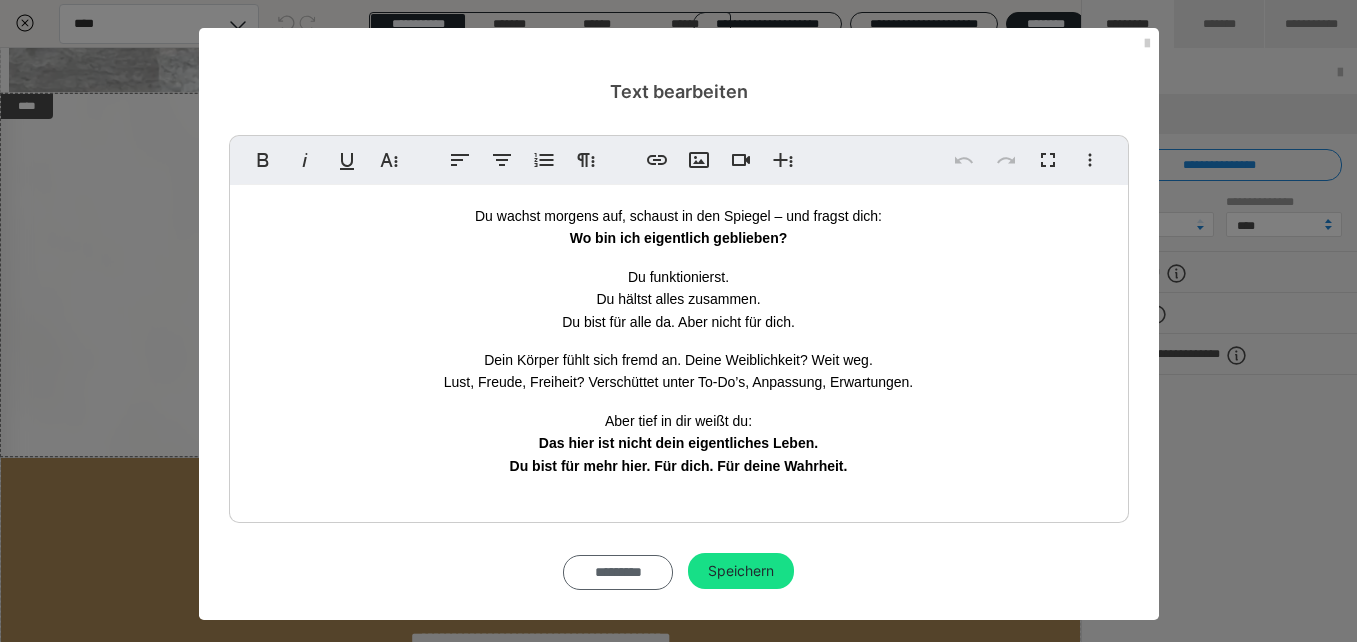 click on "*********" at bounding box center (618, 572) 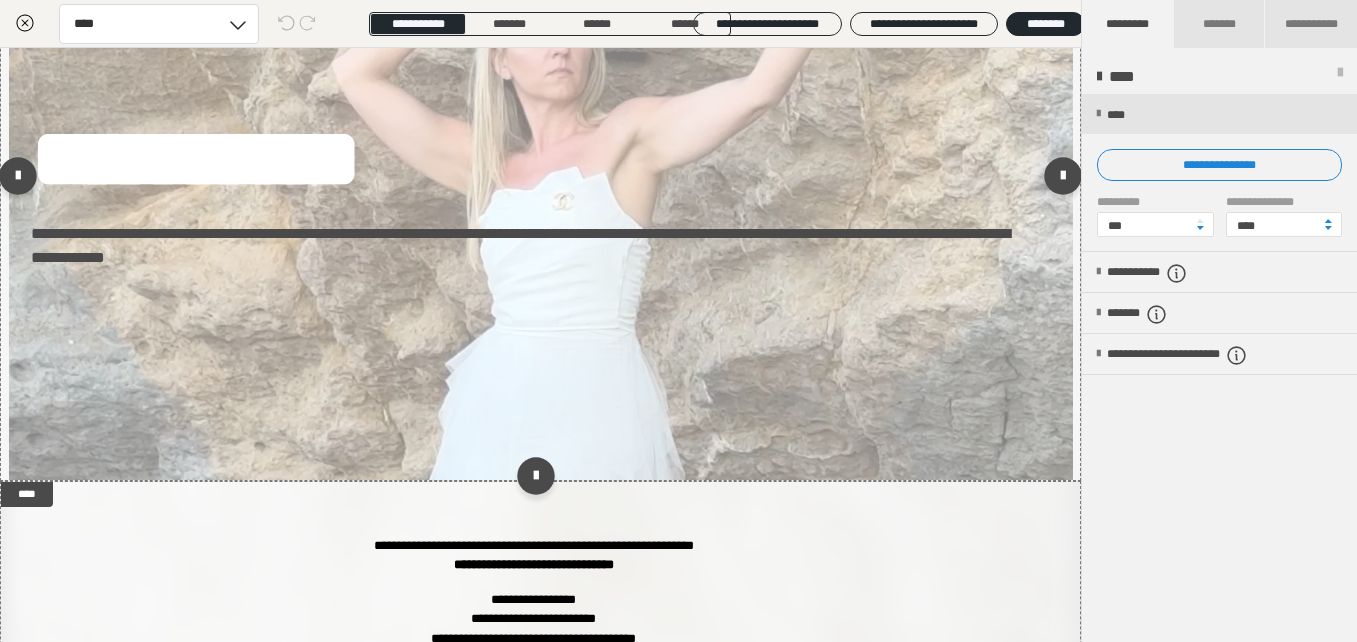 scroll, scrollTop: 166, scrollLeft: 0, axis: vertical 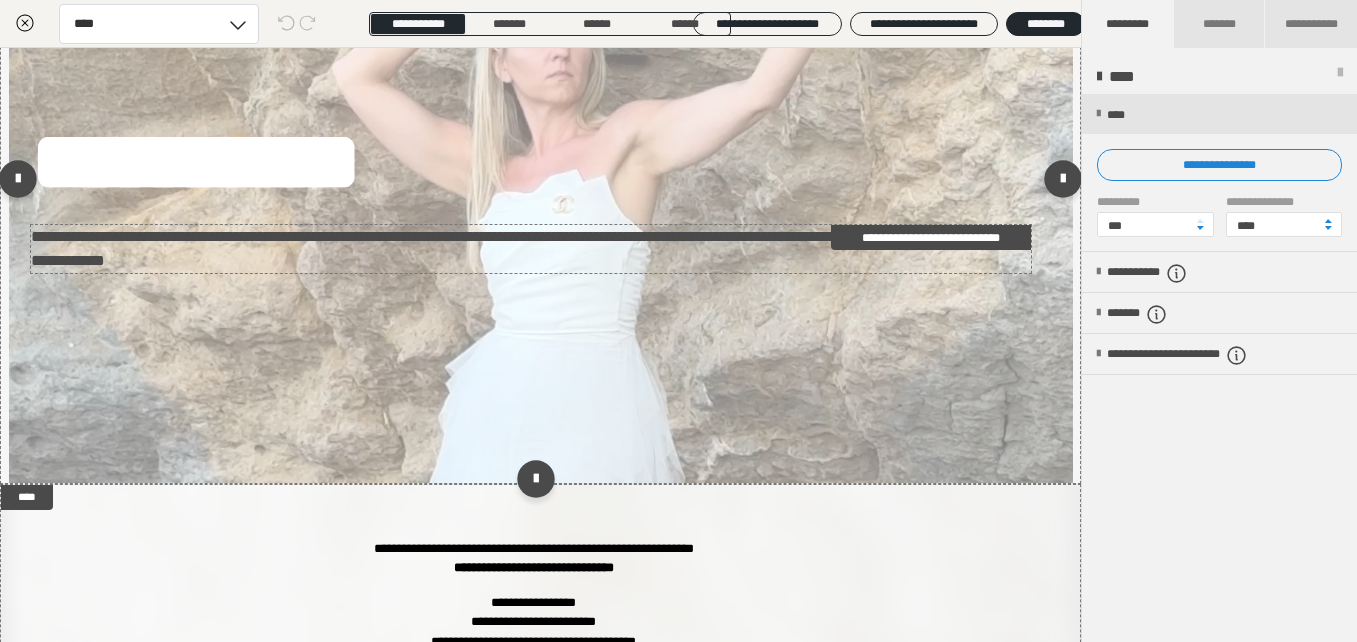 click on "**********" at bounding box center (531, 249) 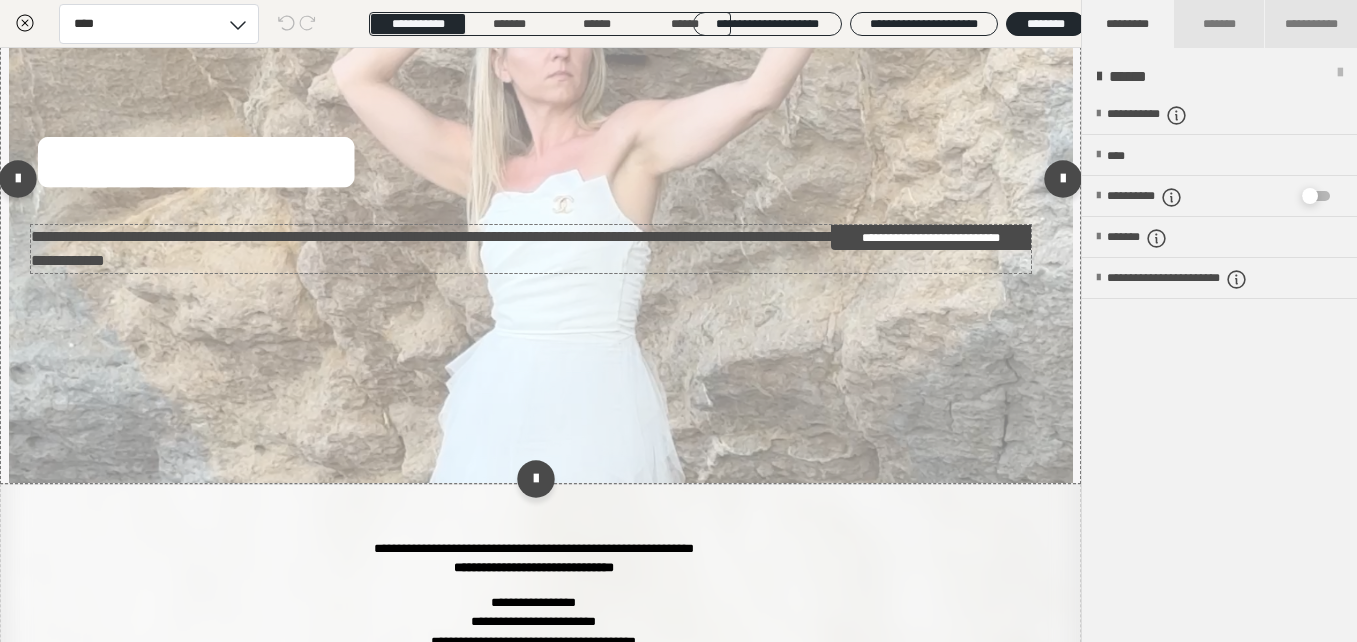 click on "**********" at bounding box center (531, 249) 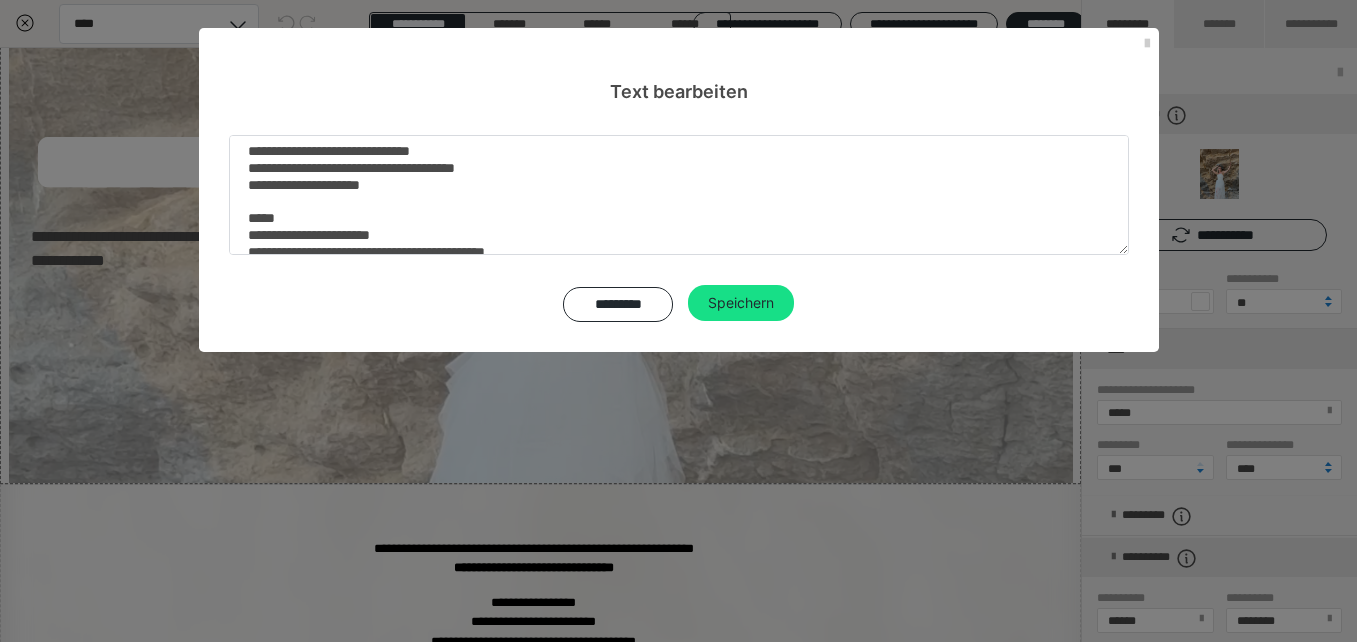 scroll, scrollTop: 0, scrollLeft: 0, axis: both 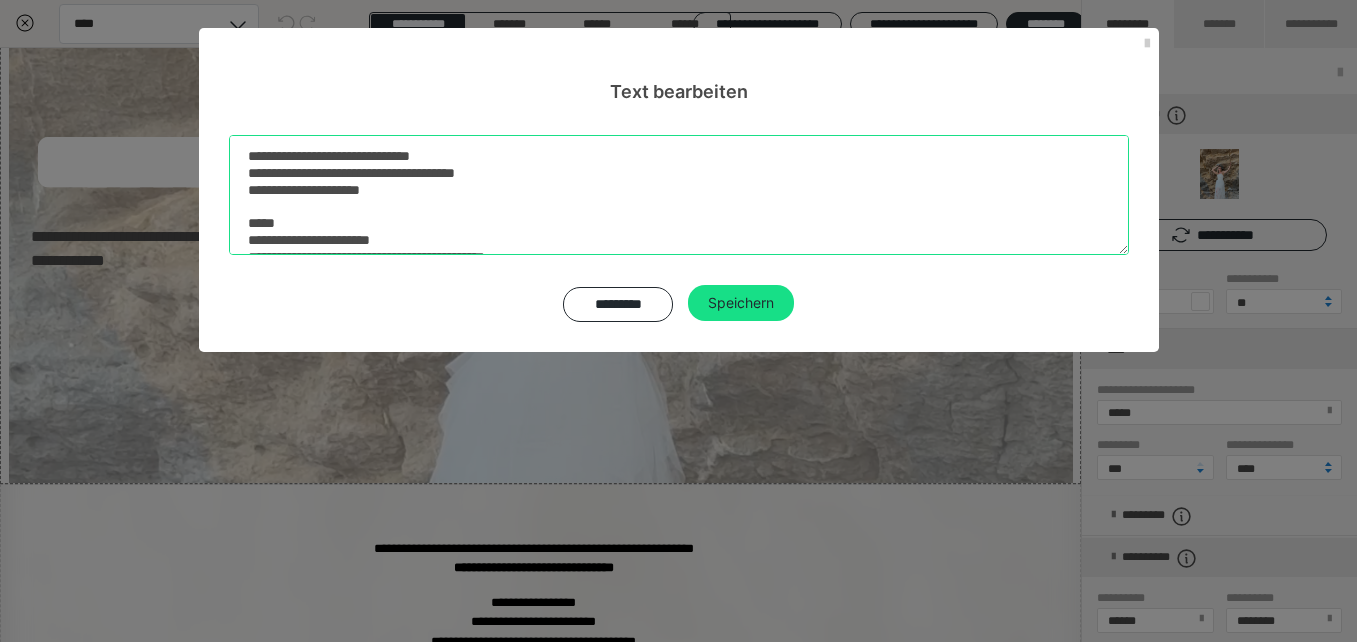 drag, startPoint x: 241, startPoint y: 154, endPoint x: 419, endPoint y: 191, distance: 181.80484 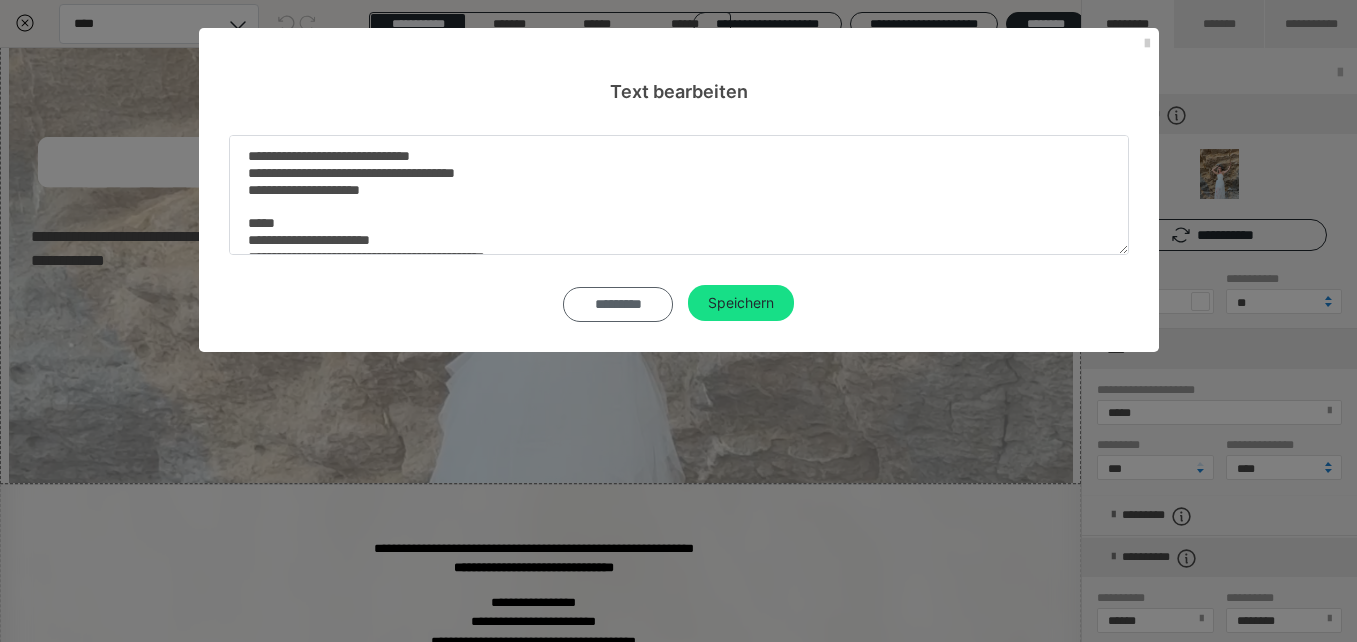 click on "*********" at bounding box center (618, 304) 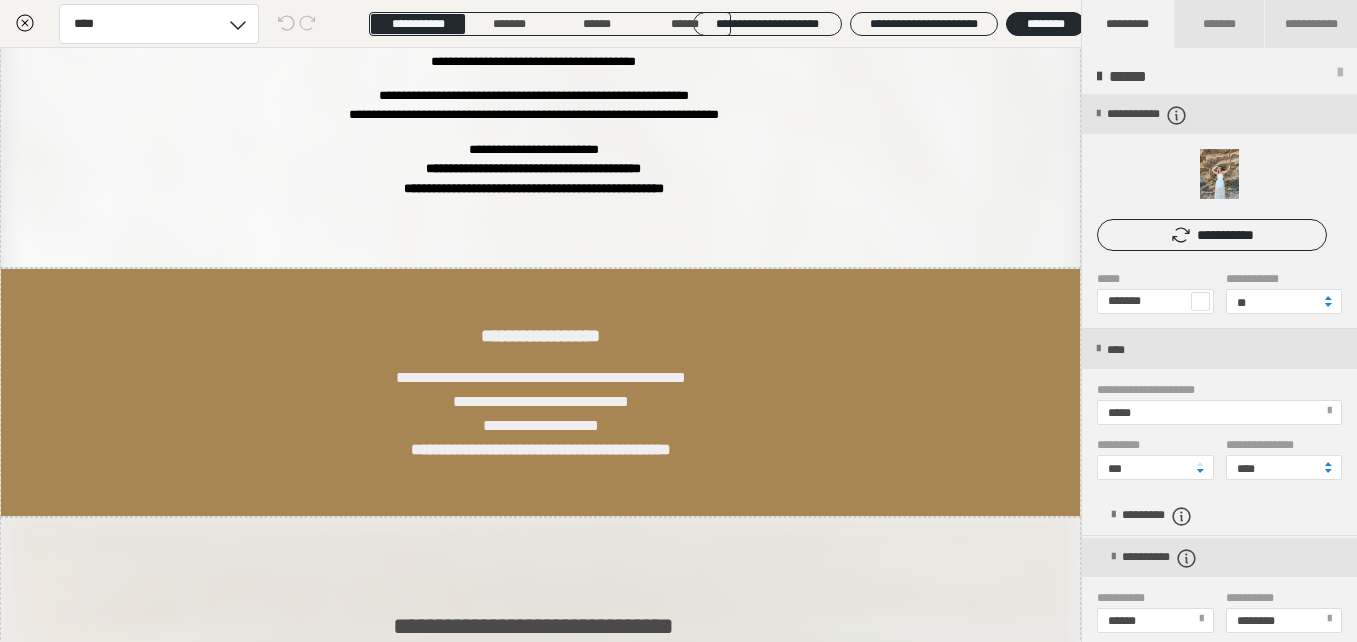 scroll, scrollTop: 761, scrollLeft: 0, axis: vertical 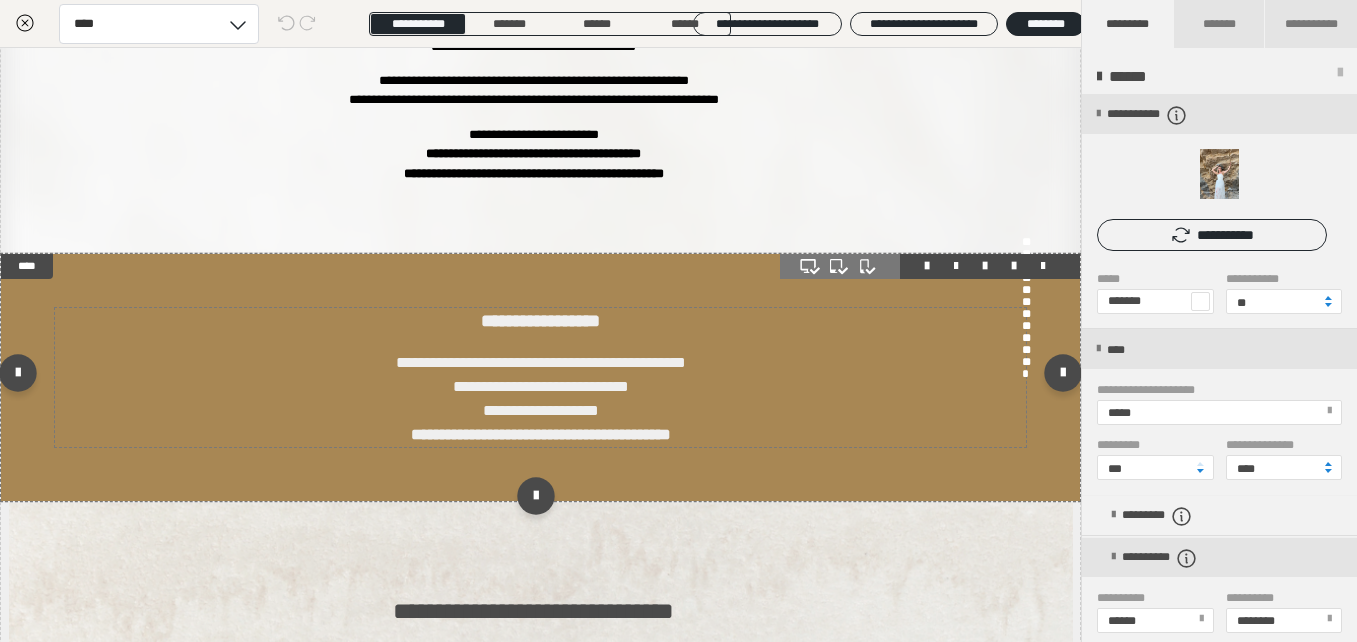 click on "**********" at bounding box center (541, 434) 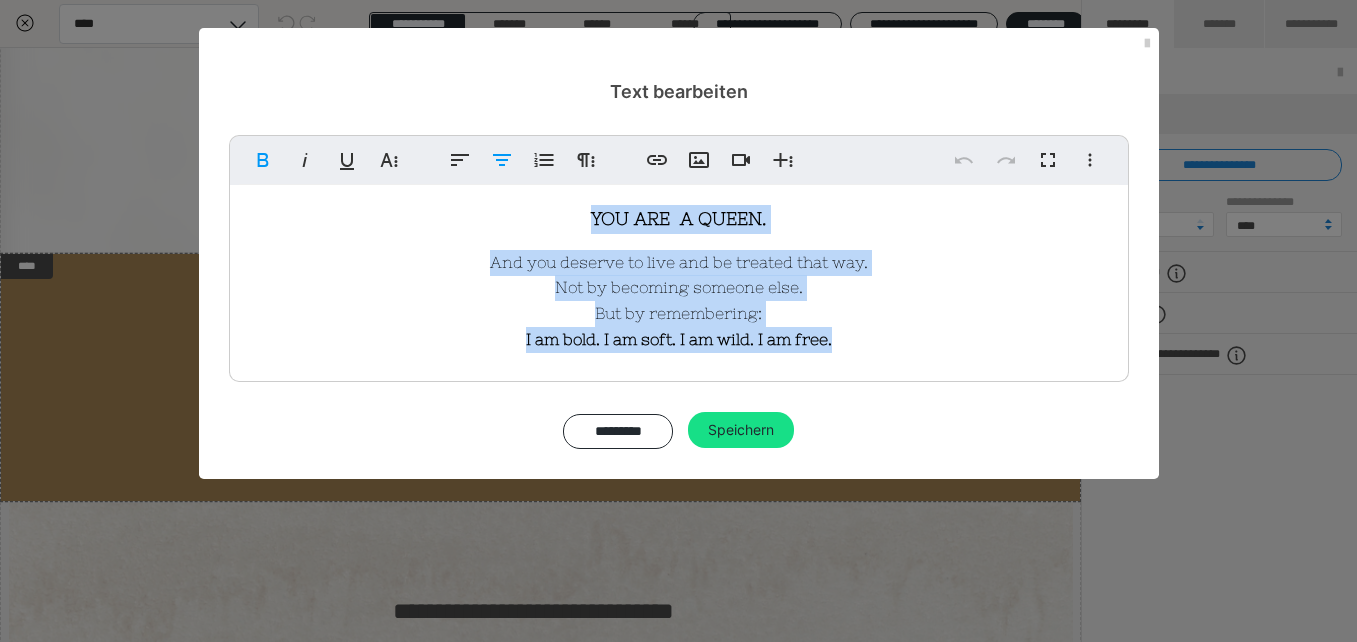 drag, startPoint x: 514, startPoint y: 214, endPoint x: 831, endPoint y: 350, distance: 344.94202 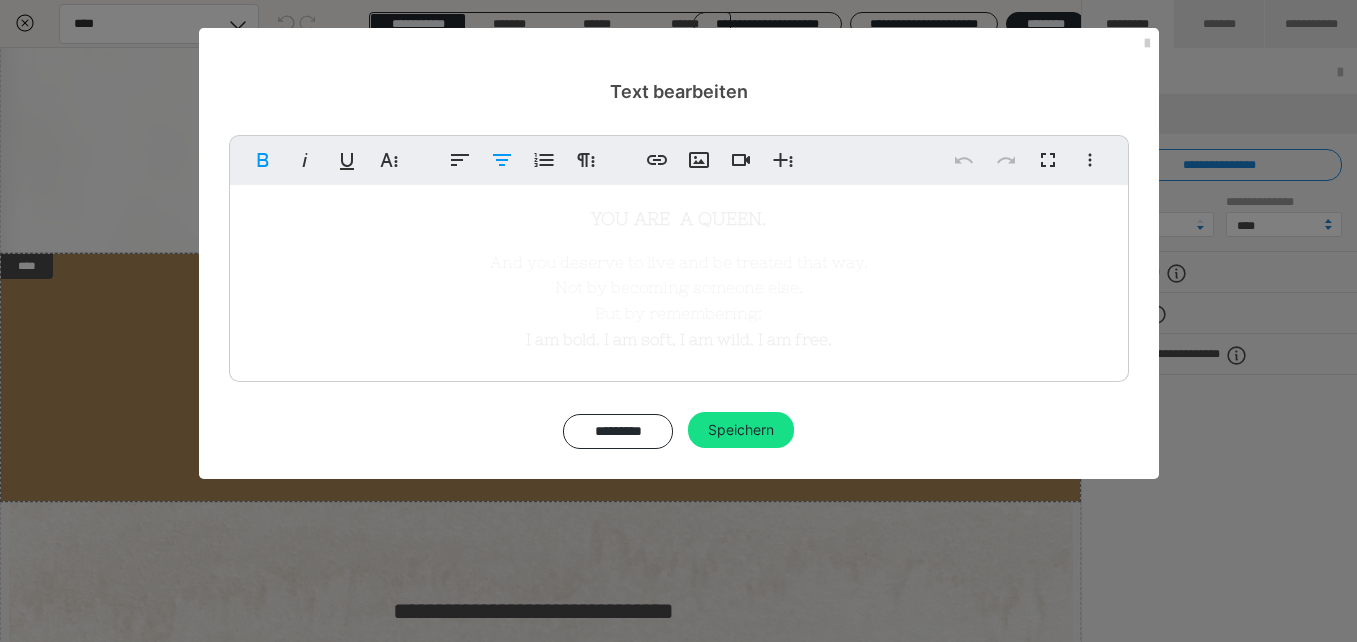 copy on "YOU ARE  A QUEEN.  And you deserve to live and be treated that way. Not by becoming someone else. But by remembering: I am bold. I am soft. I am wild. I am free." 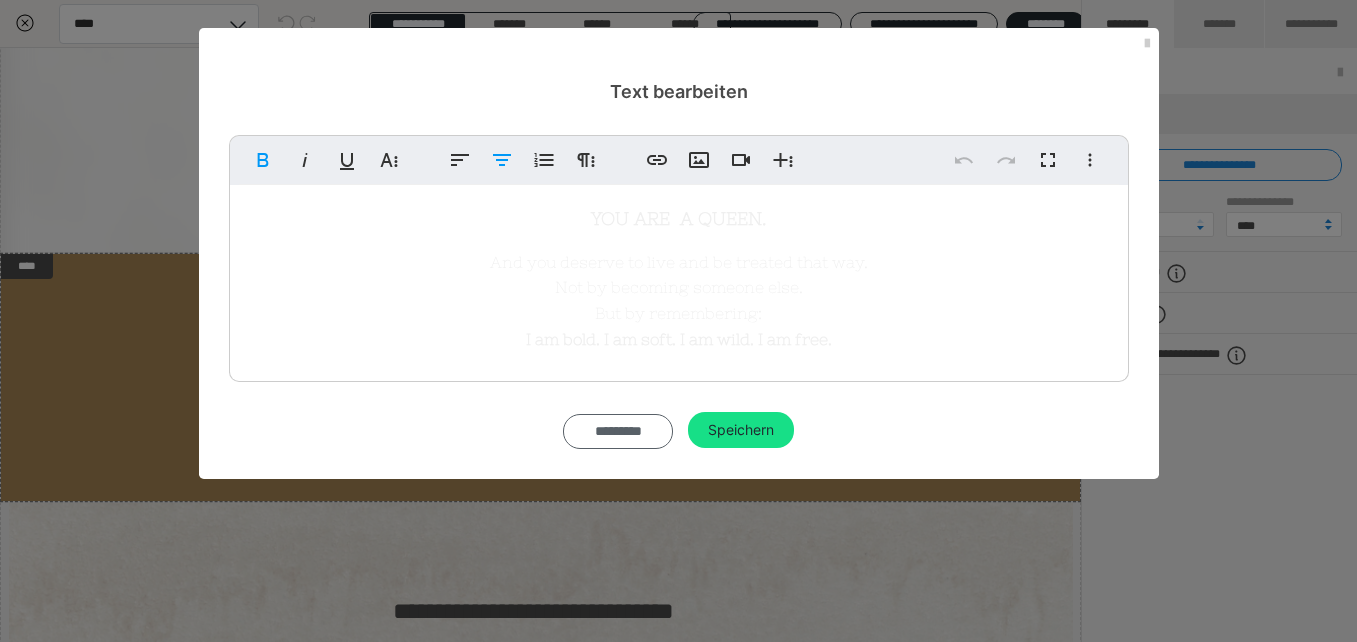 click on "*********" at bounding box center [618, 431] 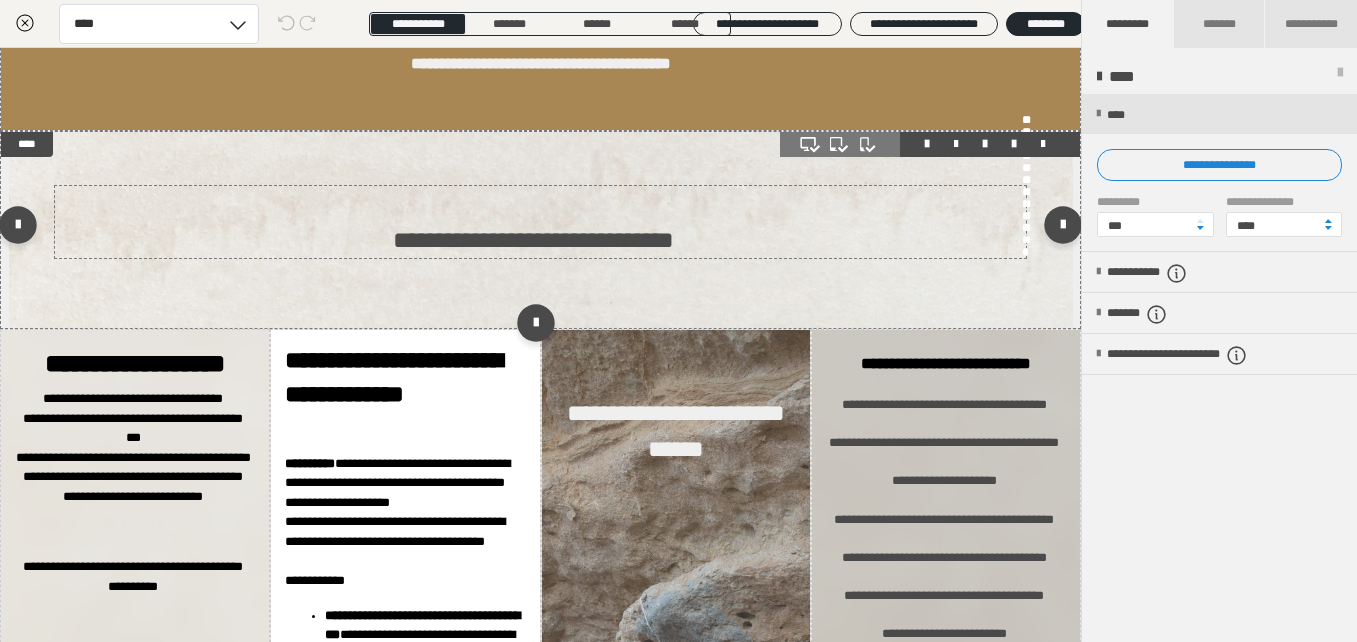 scroll, scrollTop: 1133, scrollLeft: 0, axis: vertical 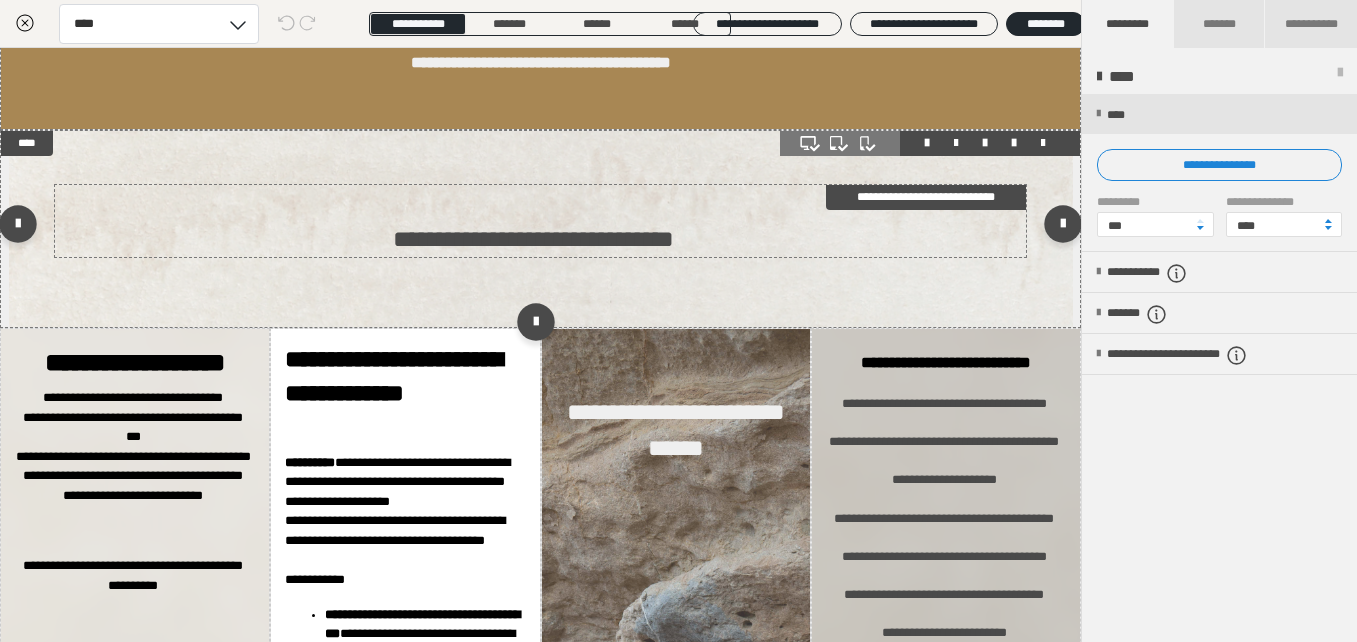 click on "**********" at bounding box center [534, 221] 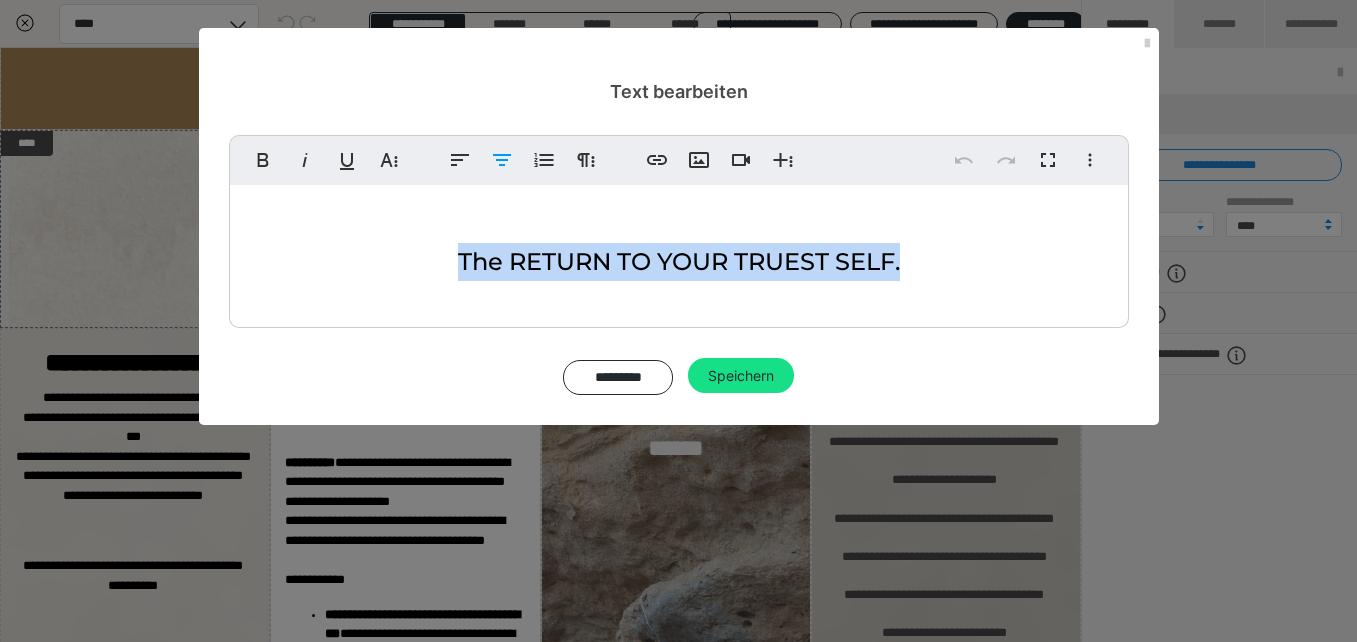 drag, startPoint x: 441, startPoint y: 258, endPoint x: 985, endPoint y: 280, distance: 544.44464 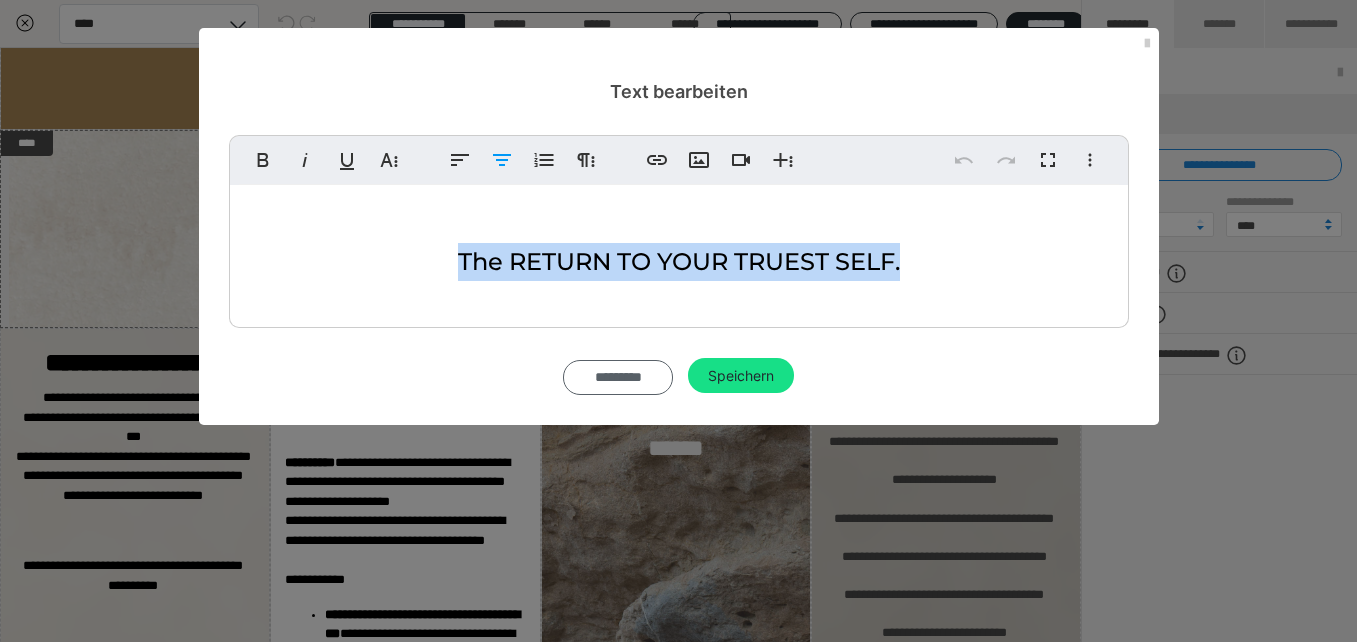 click on "*********" at bounding box center [618, 377] 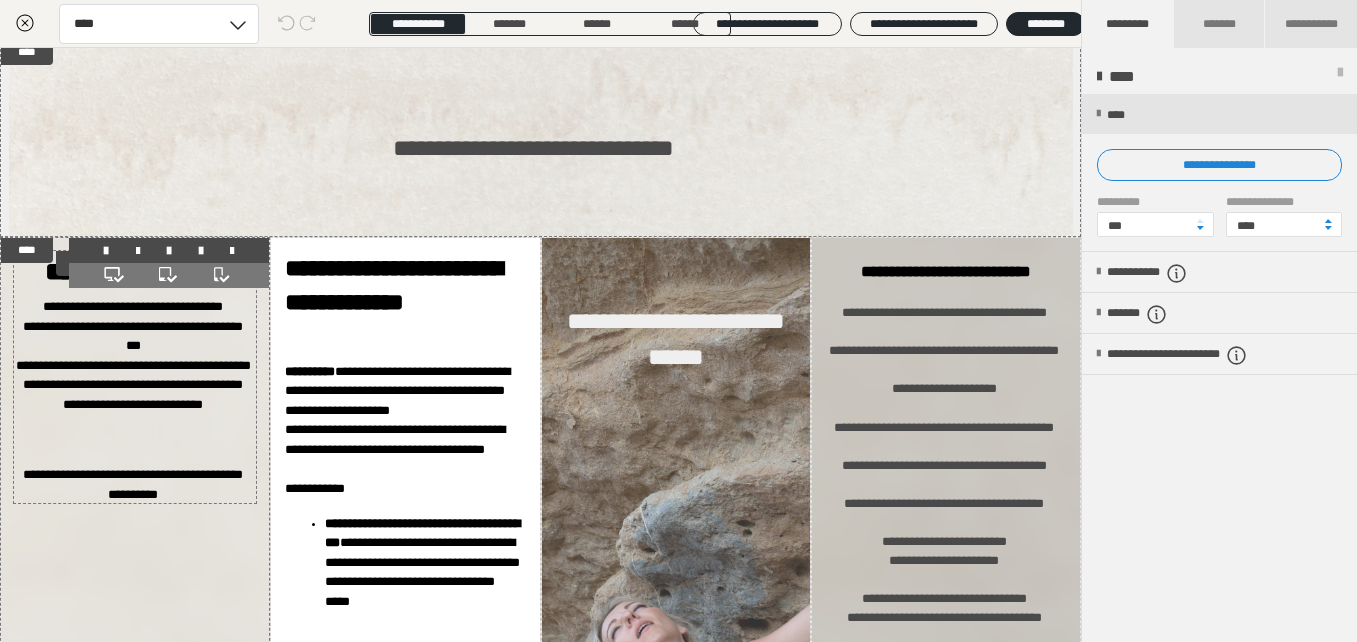 scroll, scrollTop: 1225, scrollLeft: 0, axis: vertical 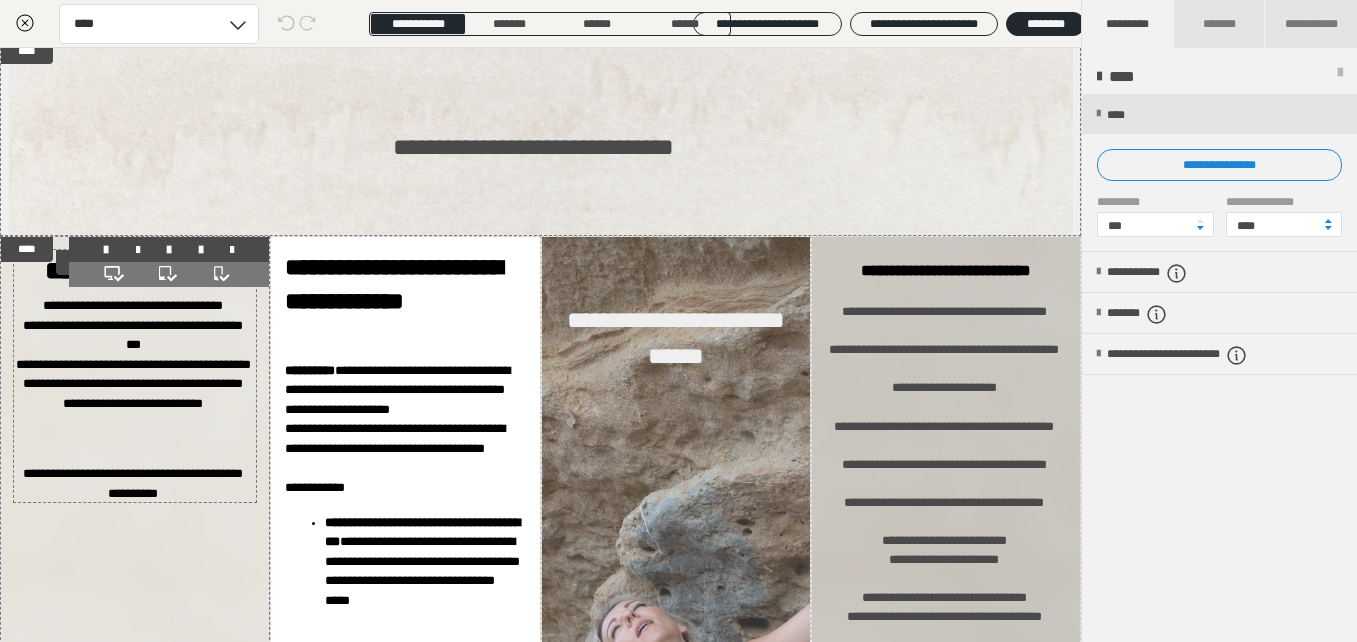 click on "**********" at bounding box center (133, 372) 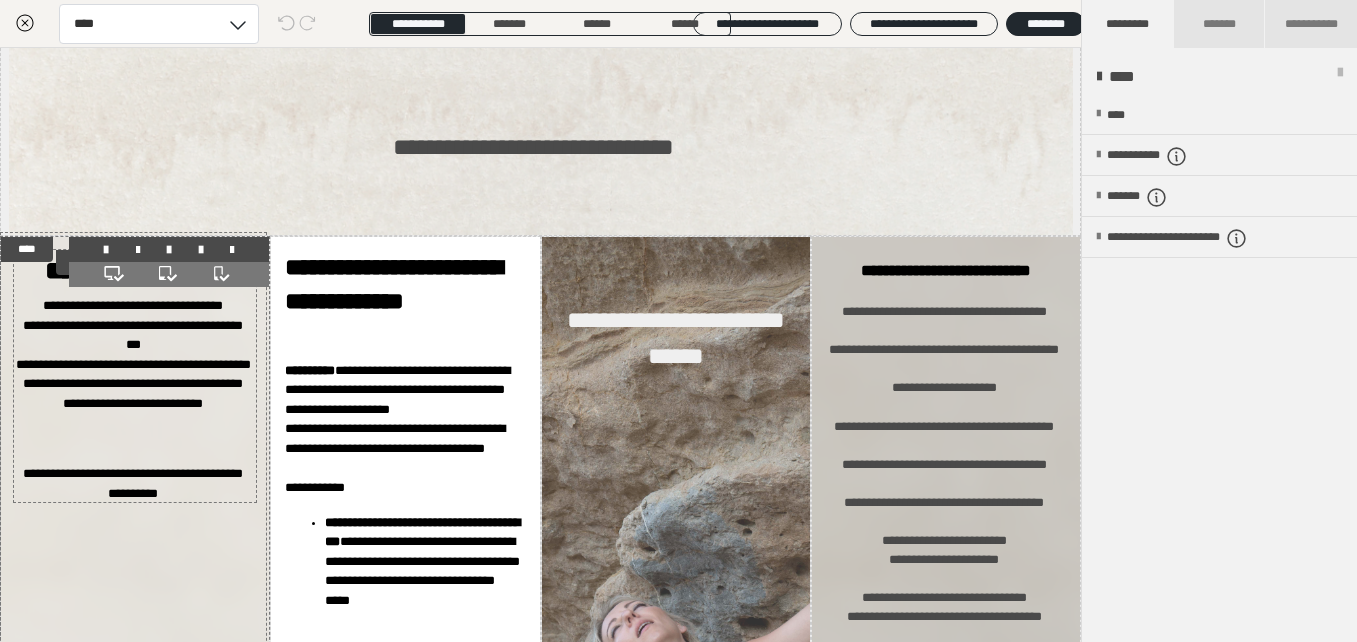 click on "**********" at bounding box center [133, 372] 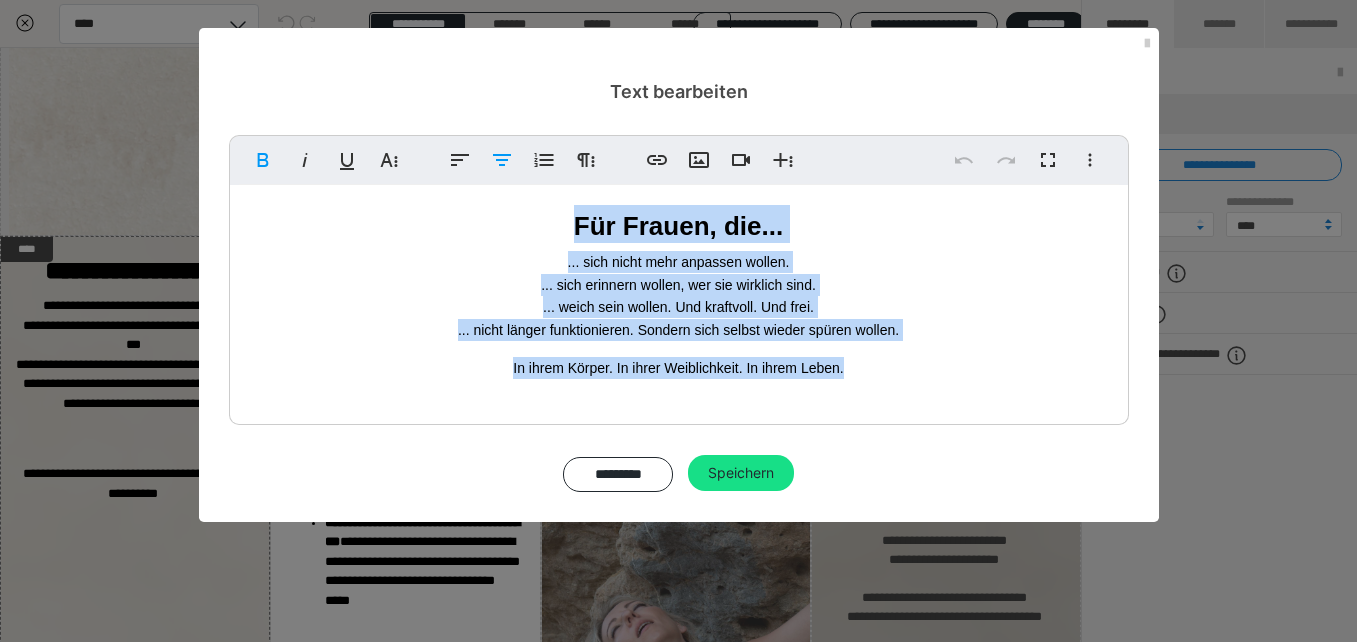 drag, startPoint x: 559, startPoint y: 217, endPoint x: 871, endPoint y: 372, distance: 348.38055 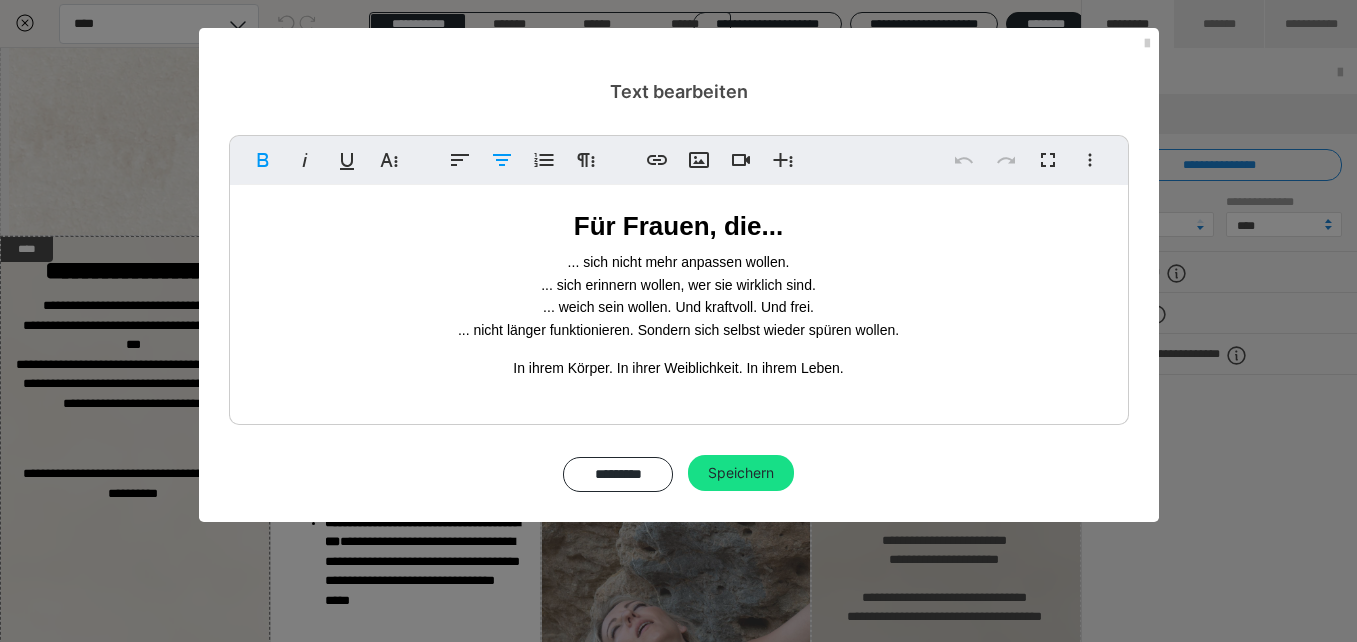 copy on "Für Frauen, die... ... sich nicht mehr anpassen wollen. ... sich erinnern wollen, wer sie wirklich sind. ... weich sein wollen. Und kraftvoll. Und frei. ... nicht länger funktionieren. Sondern sich selbst wieder spüren wollen. In ihrem Körper. In ihrer Weiblichkeit. In ihrem Leben." 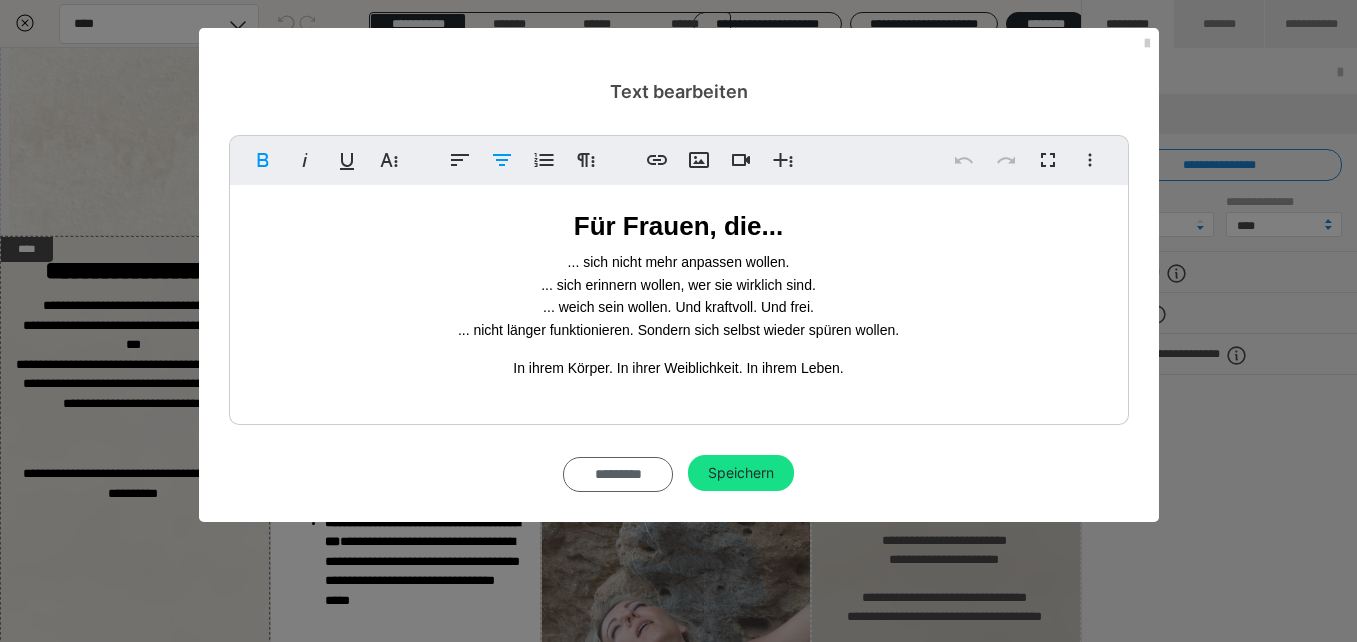 click on "*********" at bounding box center (618, 474) 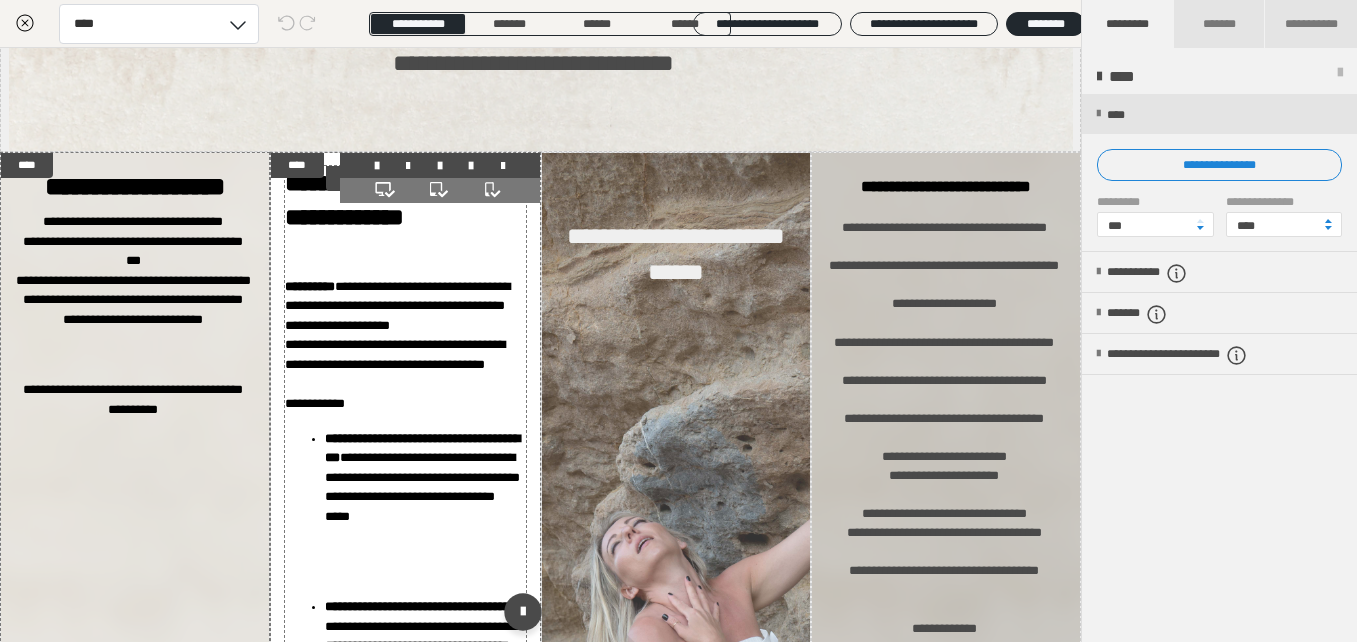 scroll, scrollTop: 1316, scrollLeft: 0, axis: vertical 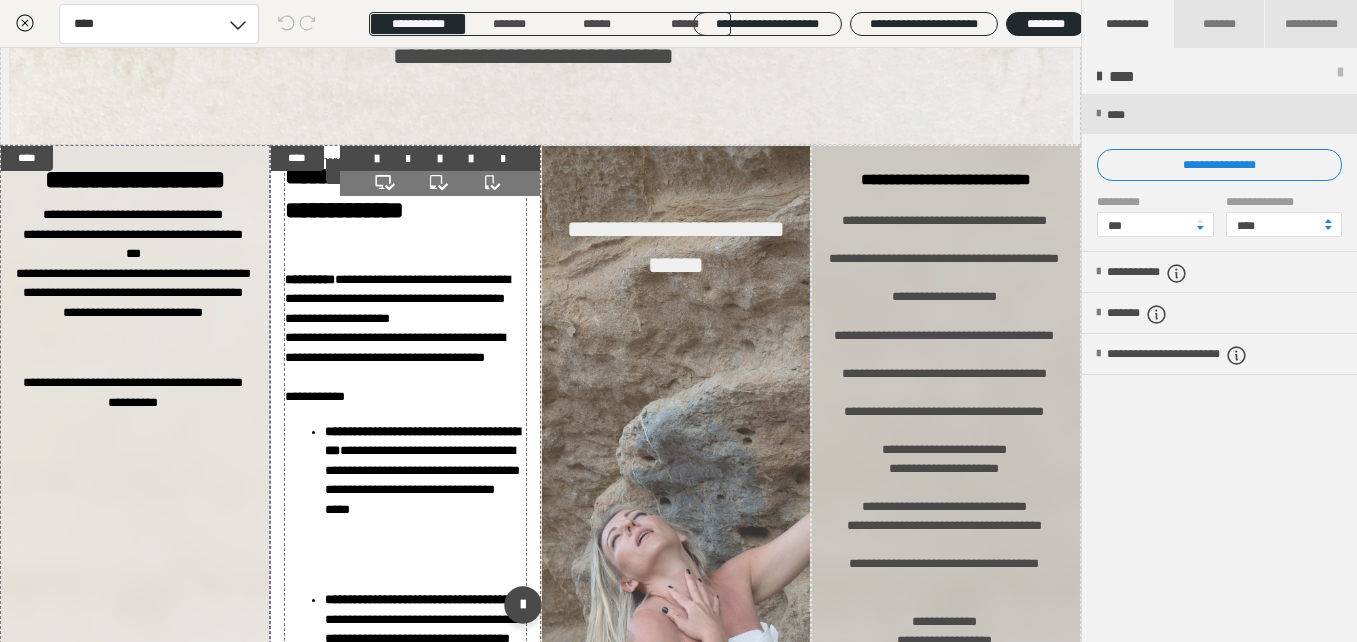 click on "**********" at bounding box center (405, 609) 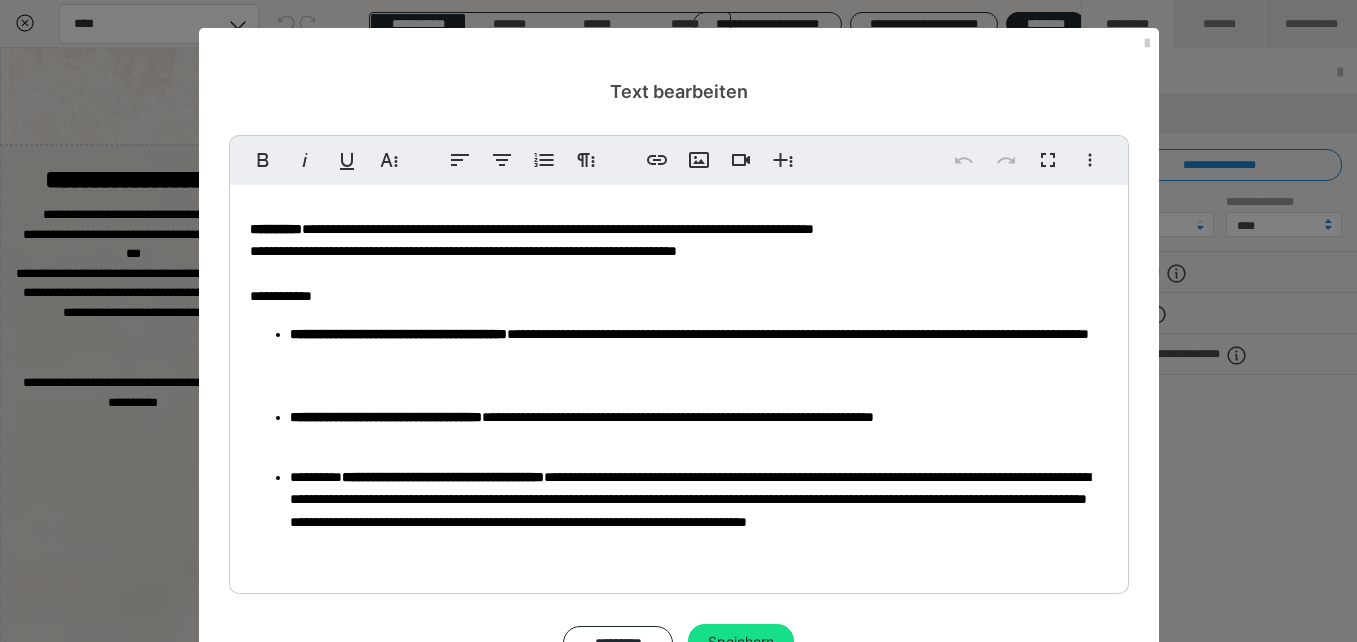 scroll, scrollTop: 81, scrollLeft: 0, axis: vertical 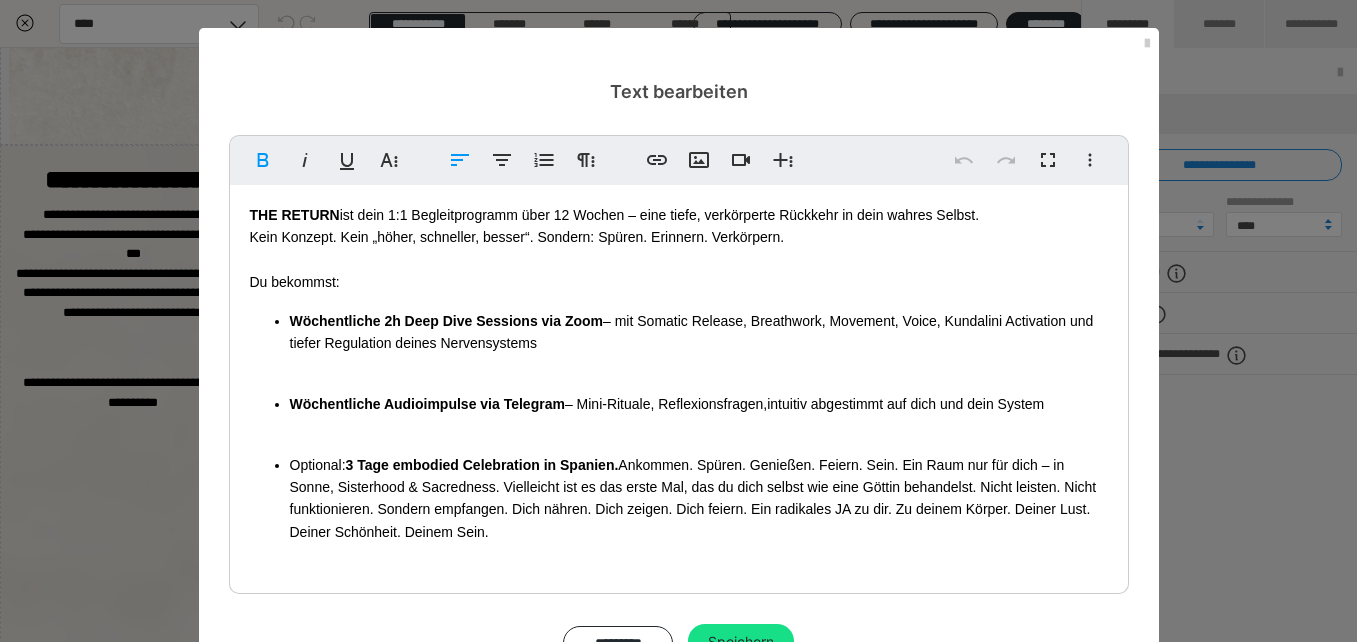 click on "Wöchentliche 2h Deep Dive Sessions via Zoom" at bounding box center [447, 321] 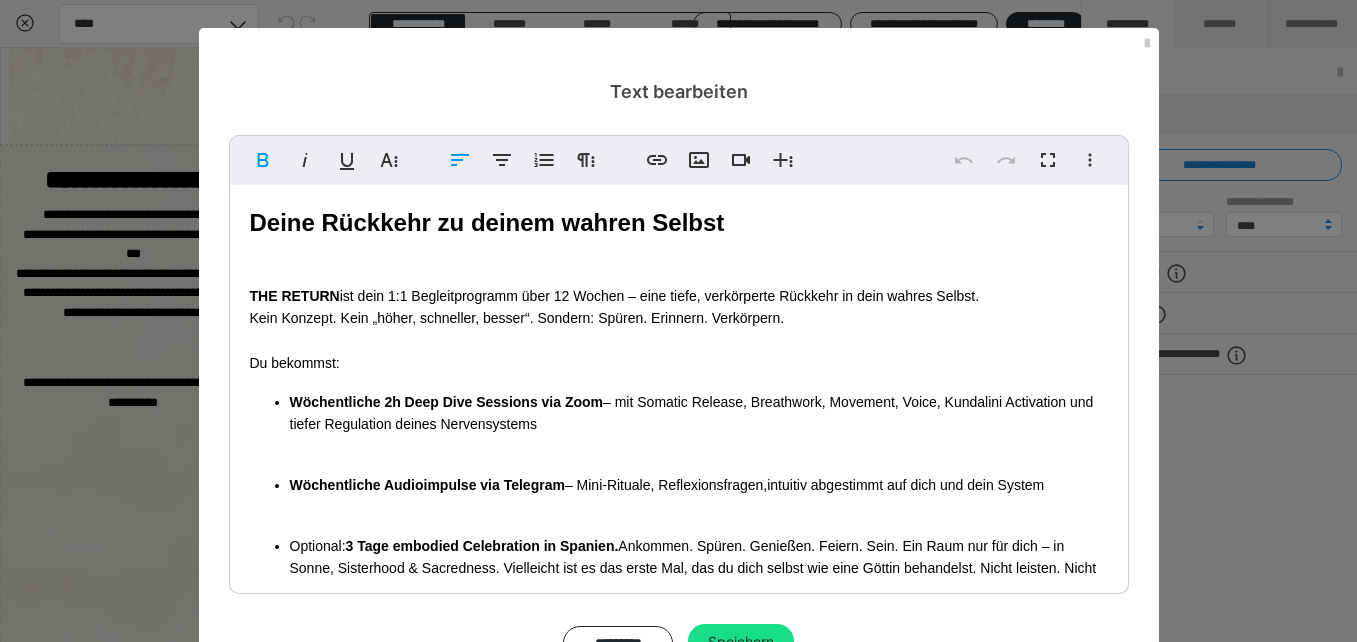 scroll, scrollTop: 81, scrollLeft: 0, axis: vertical 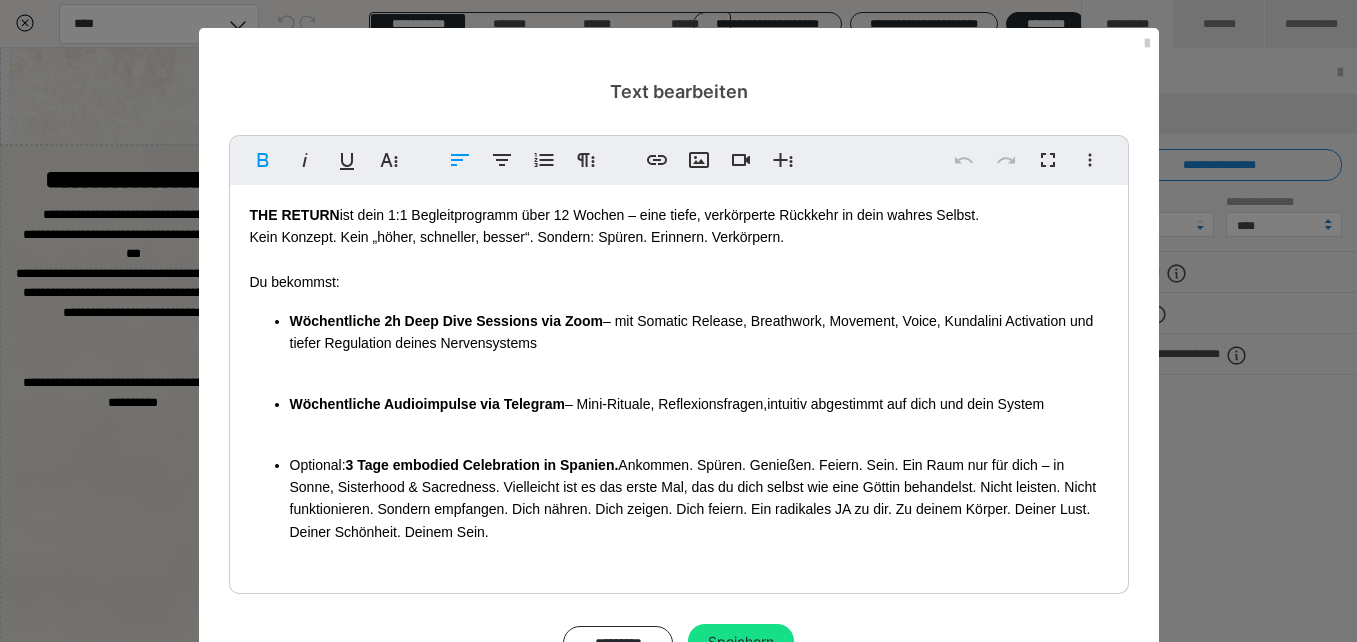 click on "Wöchentliche 2h Deep Dive Sessions via Zoom" at bounding box center (447, 321) 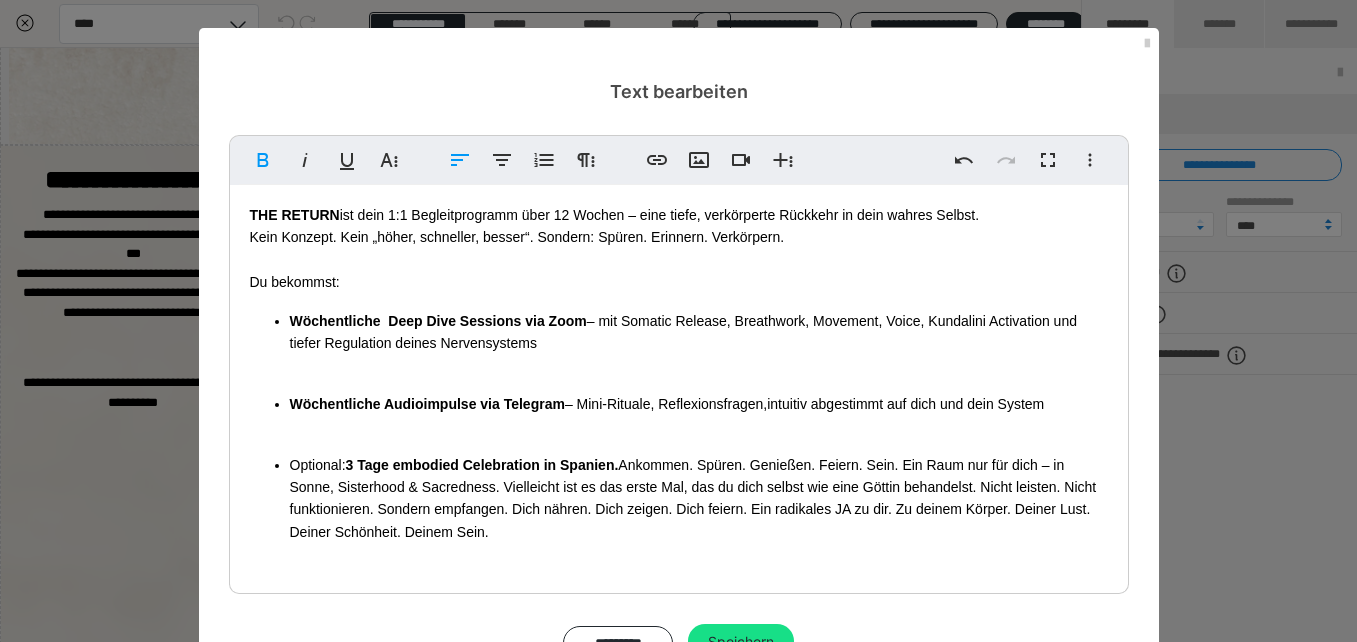 type 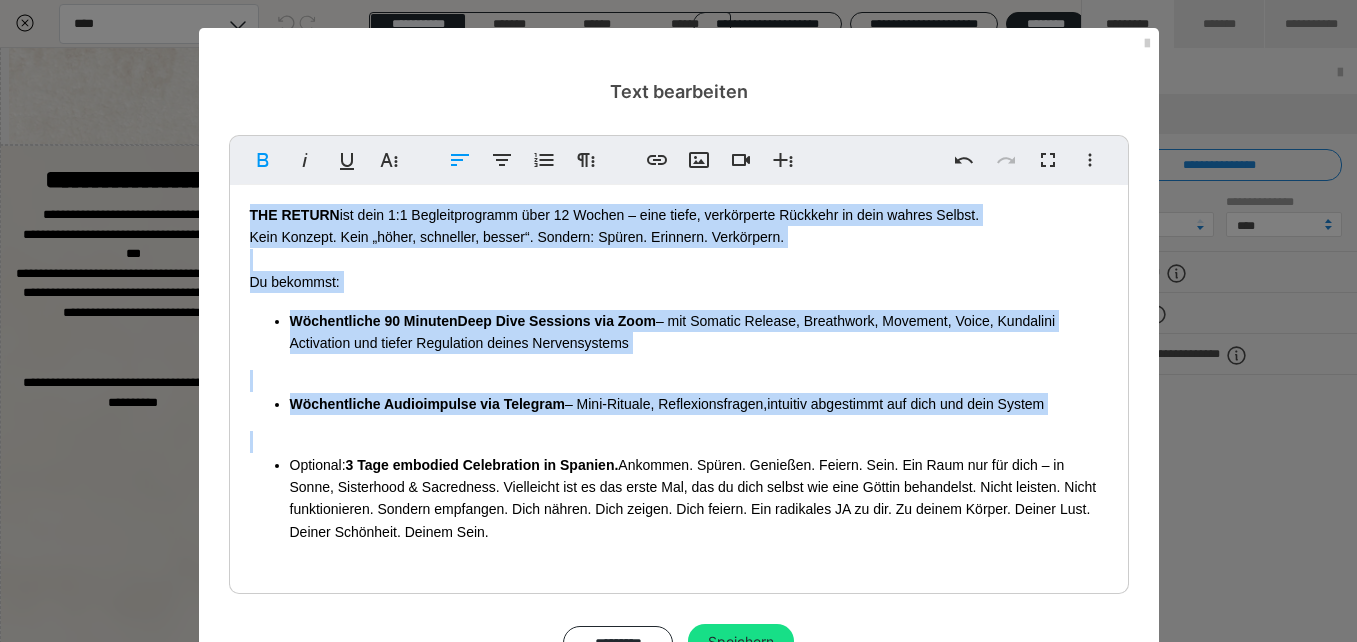 drag, startPoint x: 240, startPoint y: 210, endPoint x: 541, endPoint y: 537, distance: 444.44348 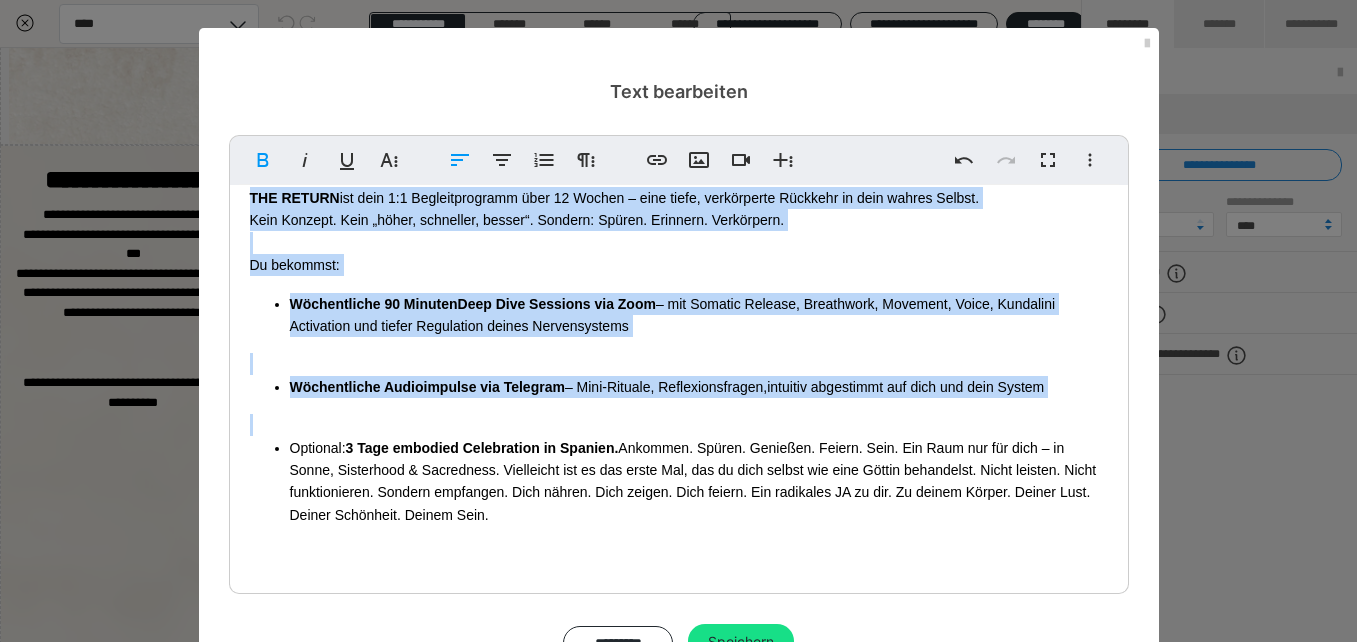 scroll, scrollTop: 92, scrollLeft: 0, axis: vertical 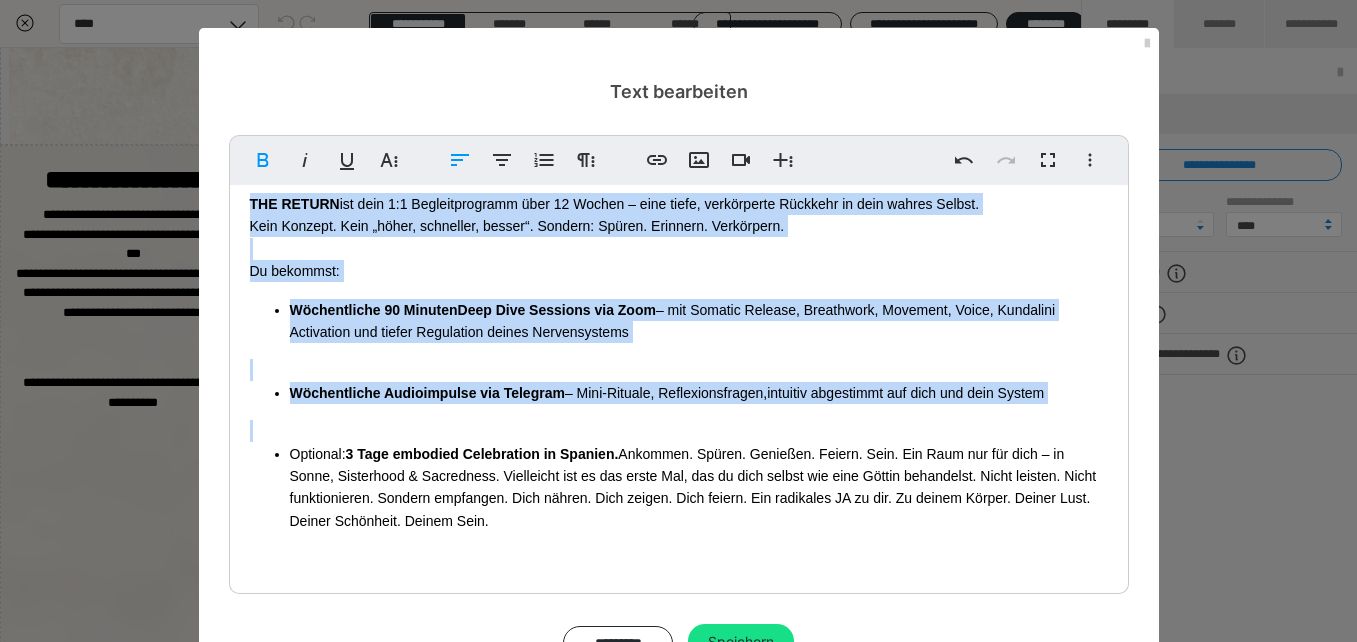 copy on "THE RETURN  ist dein 1:1 Begleitprogramm über 12 Wochen – eine tiefe, verkörperte Rückkehr in dein wahres Selbst. Kein Konzept. Kein „höher, schneller, besser“. Sondern: Spüren. Erinnern. Verkörpern. Du bekommst: Wöchentliche 90 Minuten  Deep Dive Sessions via Zoom  – mit Somatic Release, Breathwork, Movement, Voice, Kundalini Activation und tiefer Regulation deines Nervensystems Wöchentliche Audioimpulse via Telegram  – Mini-Rituale, Reflexionsfragen,intuitiv abgestimmt auf dich und dein System" 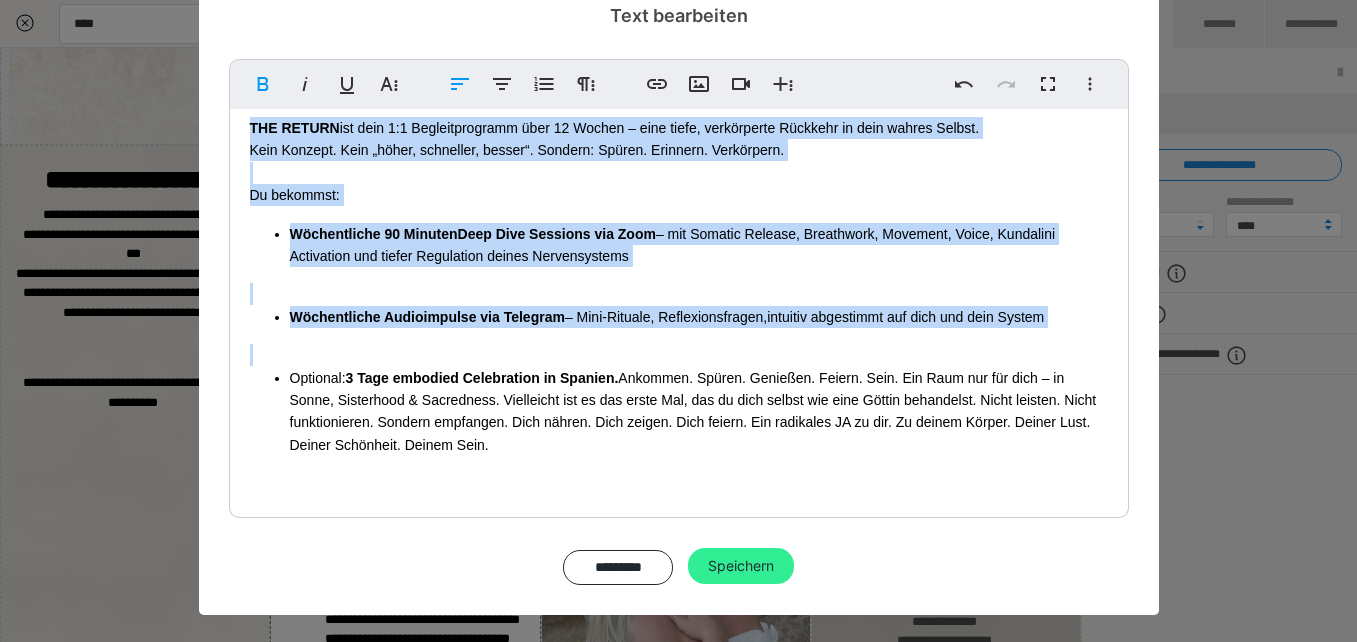 scroll, scrollTop: 75, scrollLeft: 0, axis: vertical 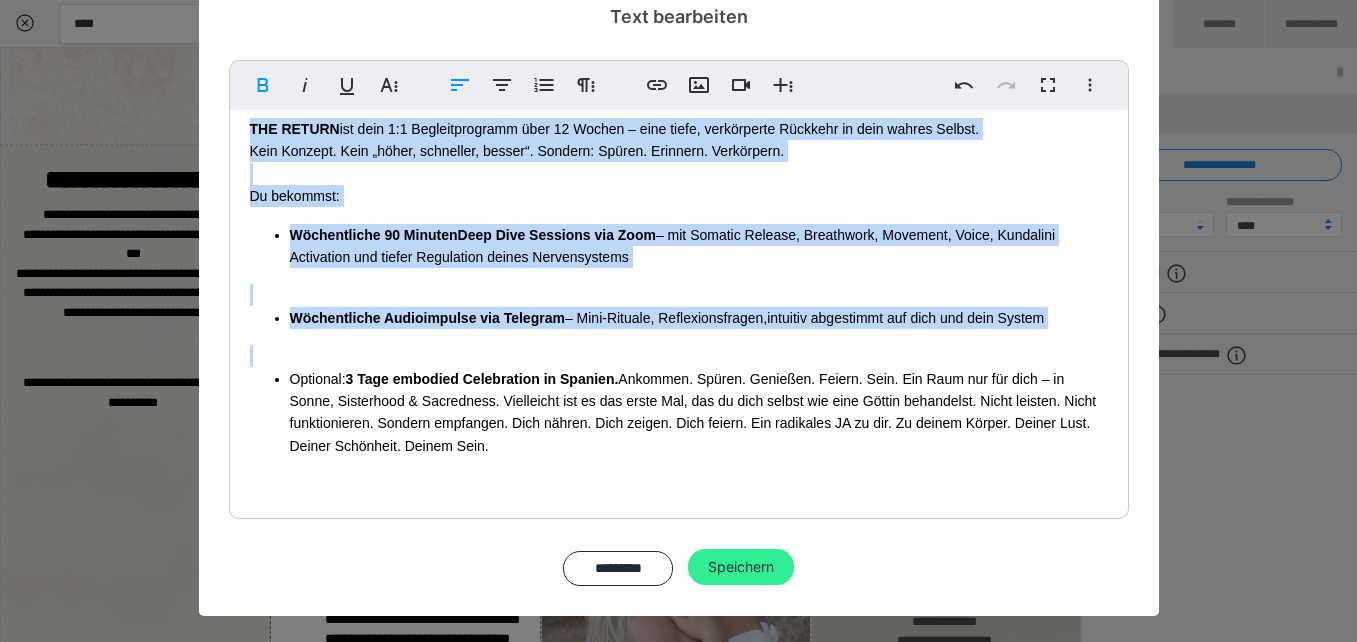 click on "Speichern" at bounding box center (741, 567) 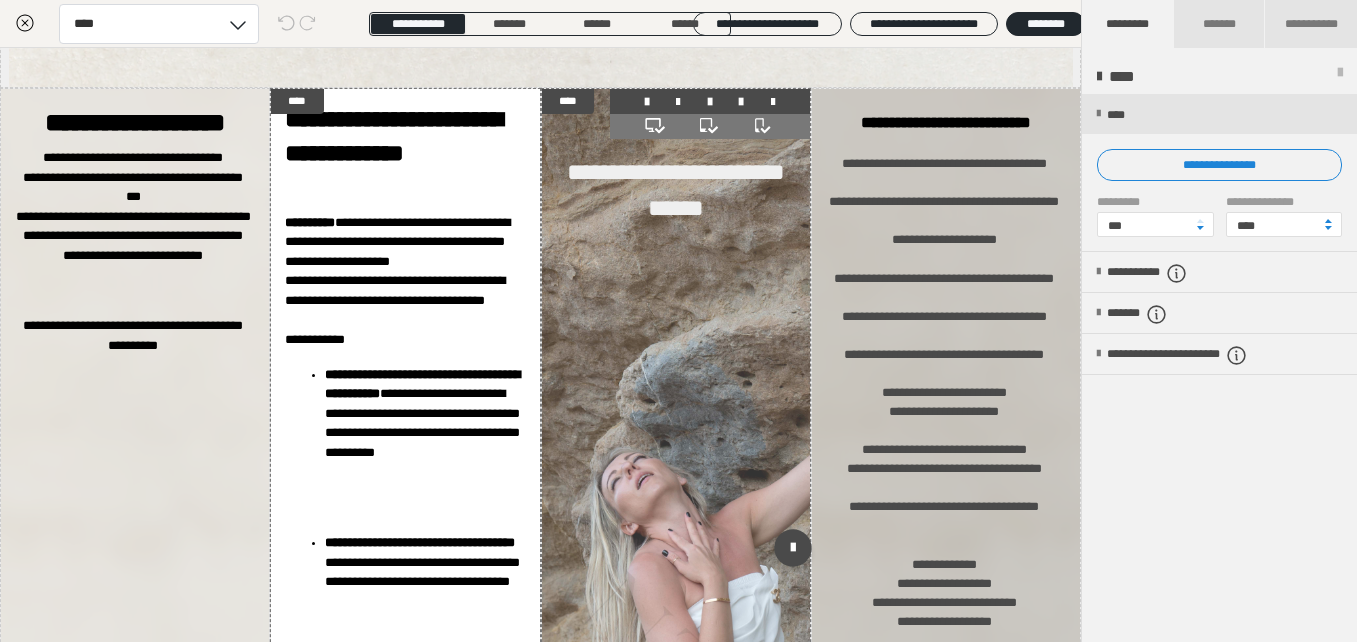 scroll, scrollTop: 1377, scrollLeft: 0, axis: vertical 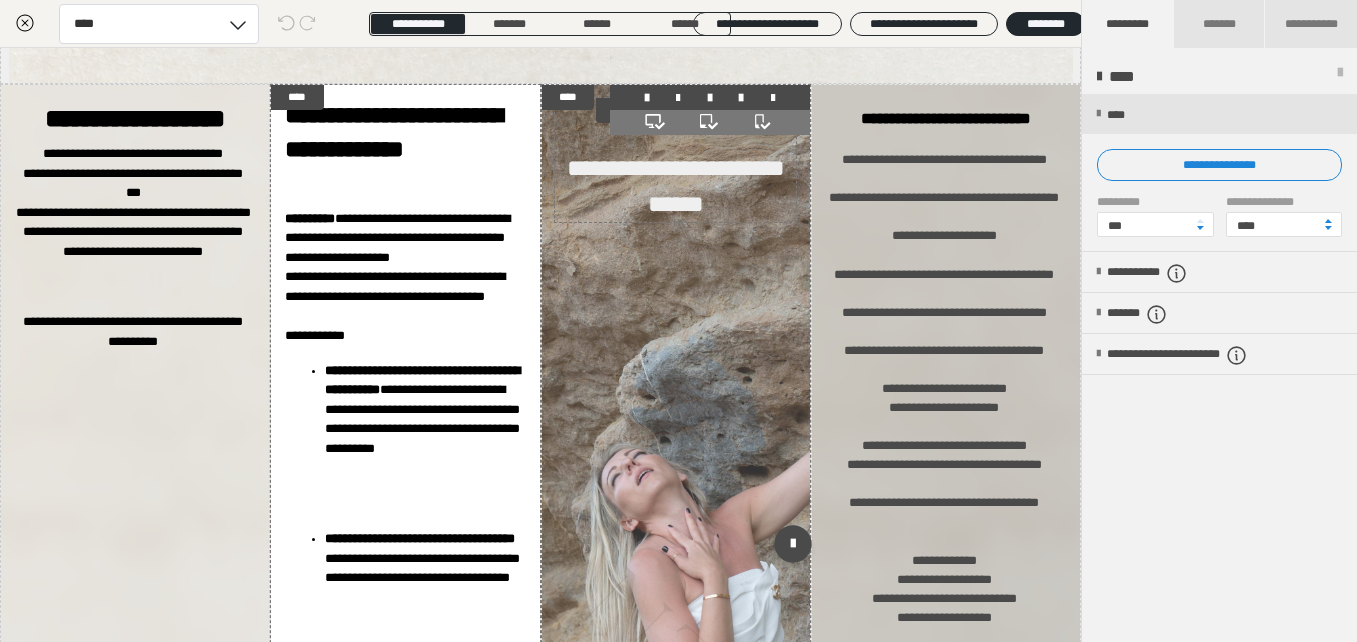click on "**********" at bounding box center [676, 186] 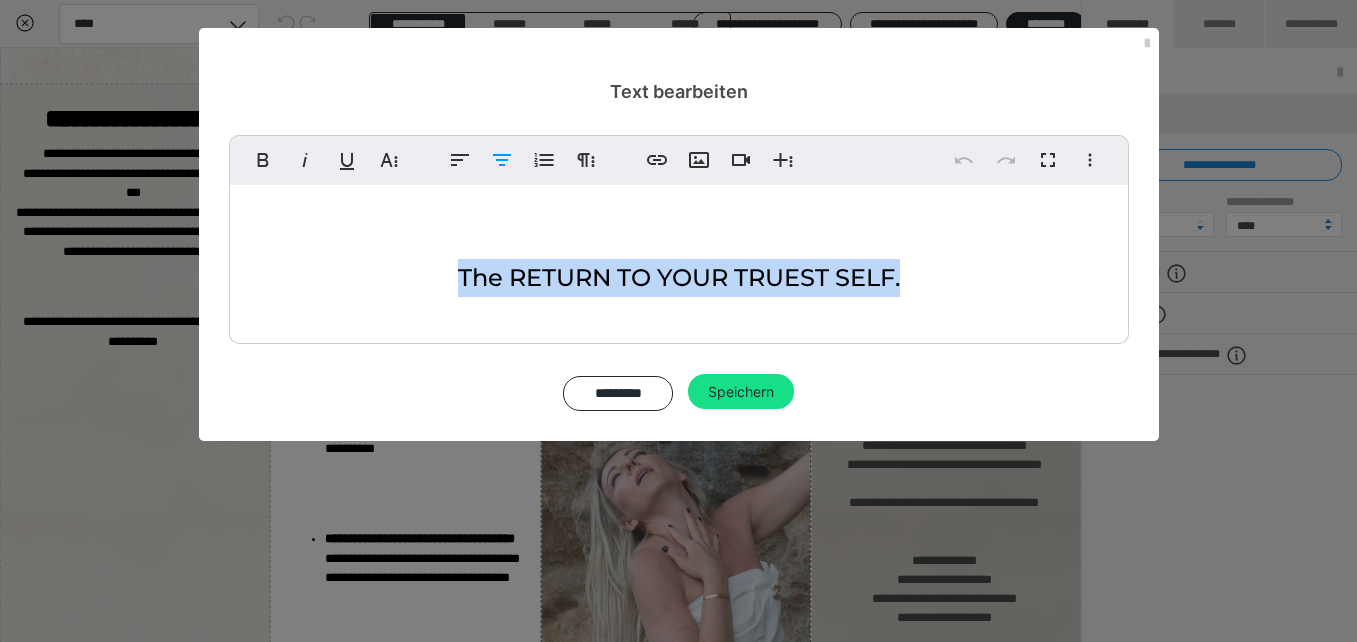 drag, startPoint x: 424, startPoint y: 270, endPoint x: 960, endPoint y: 287, distance: 536.26953 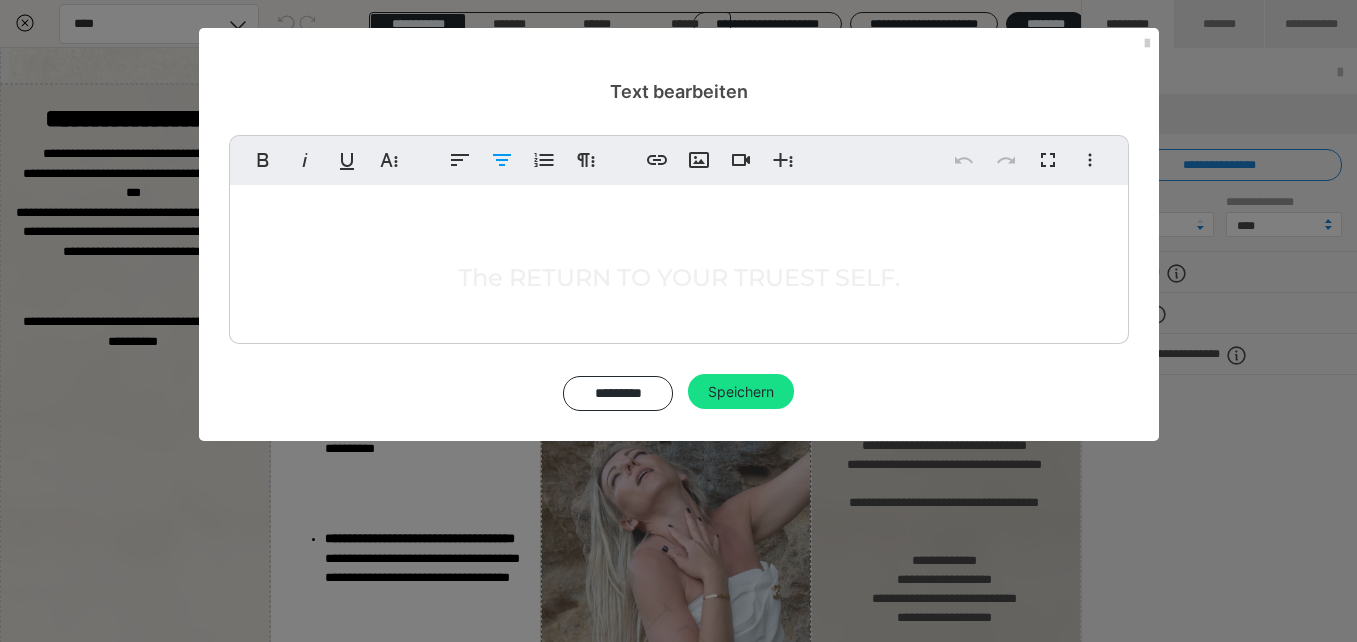 copy on "The RETURN TO YOUR TRUEST SELF." 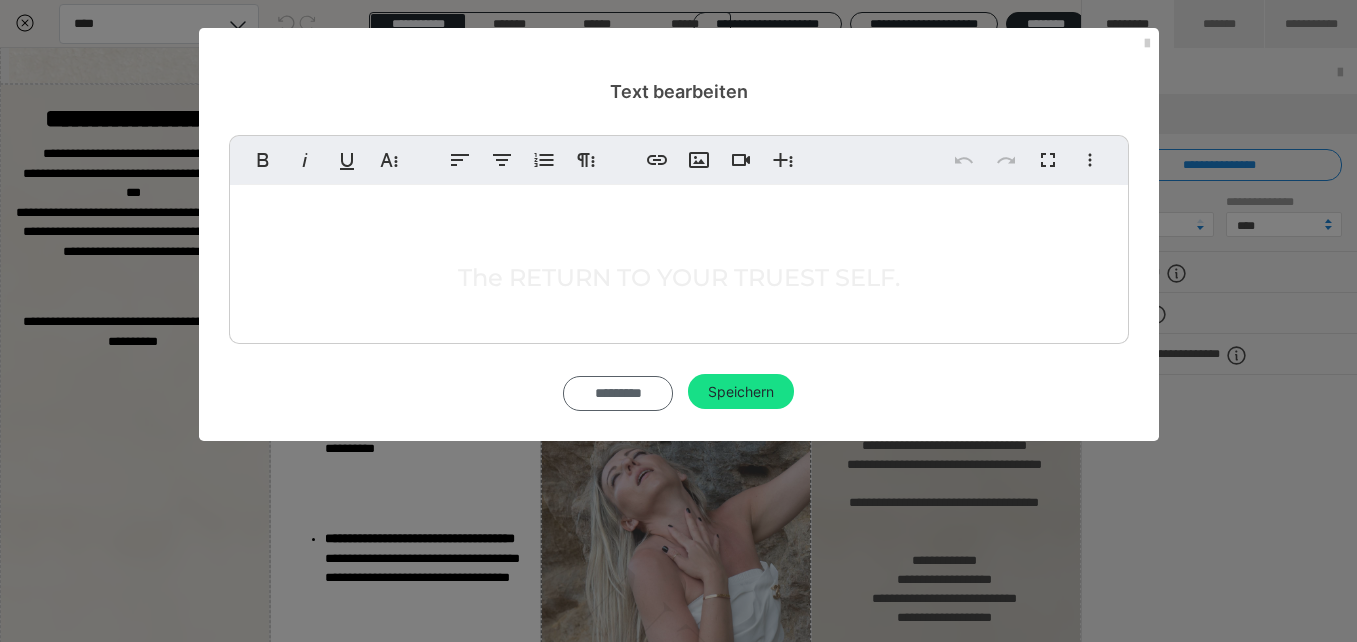 click on "*********" at bounding box center (618, 393) 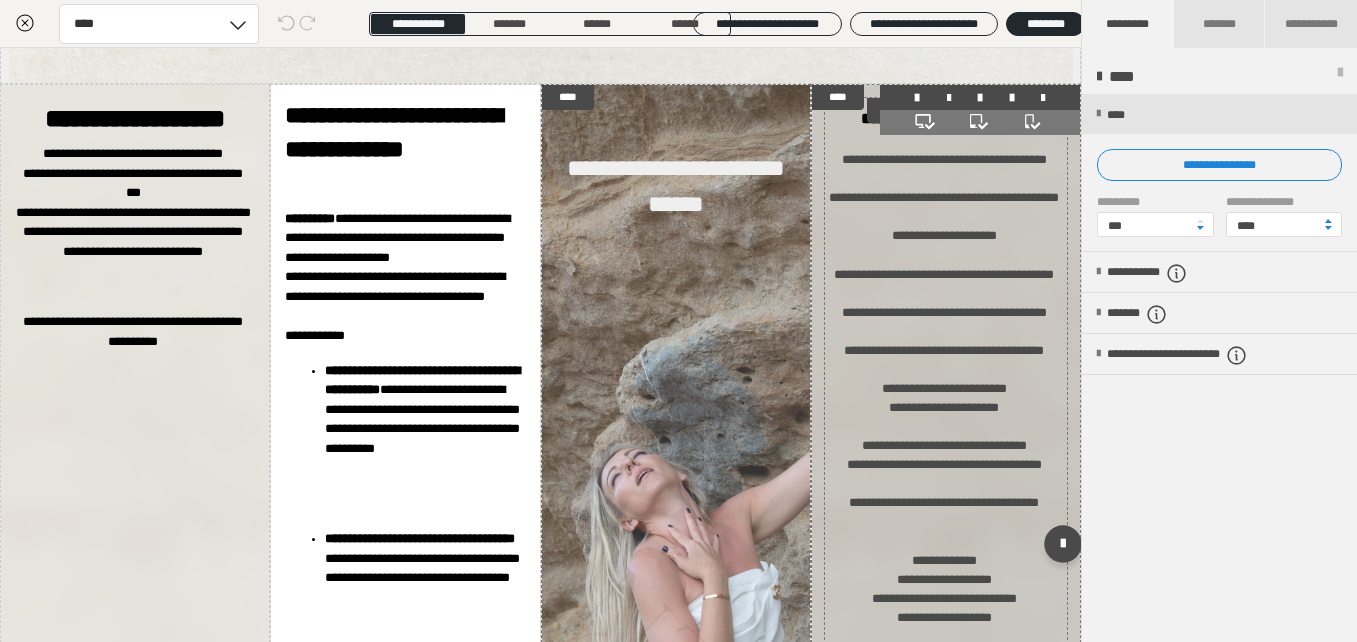 click on "**********" at bounding box center (944, 207) 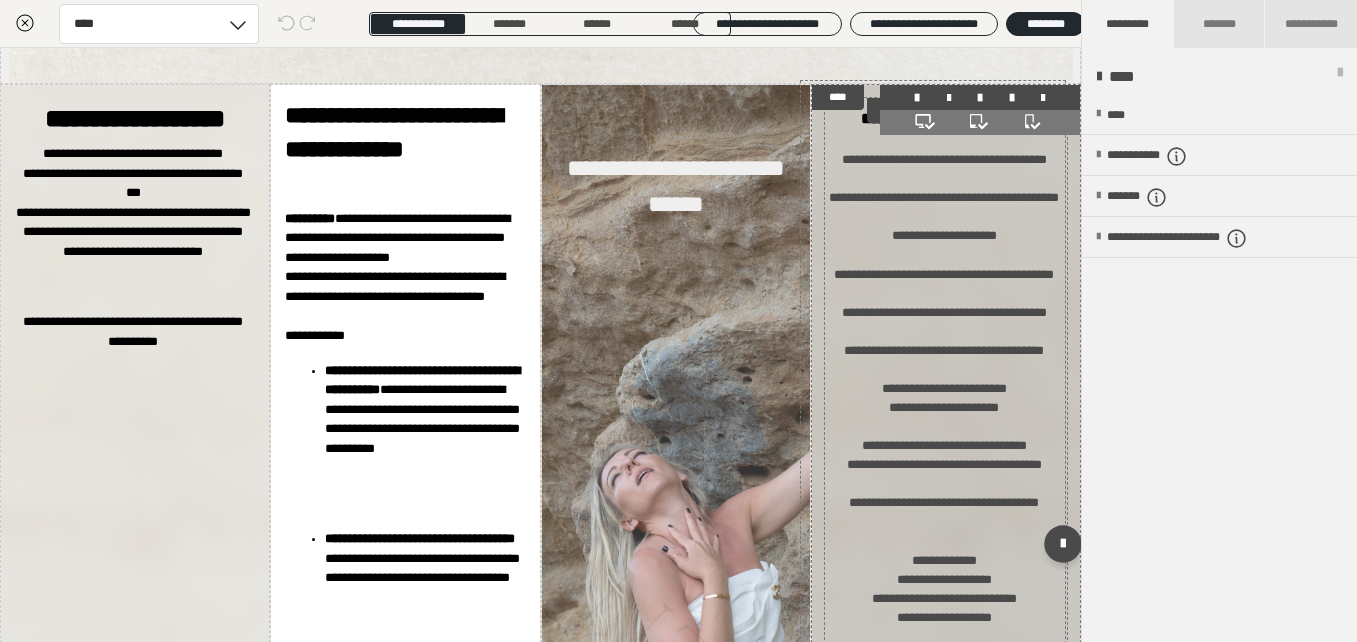 click on "**********" at bounding box center [944, 207] 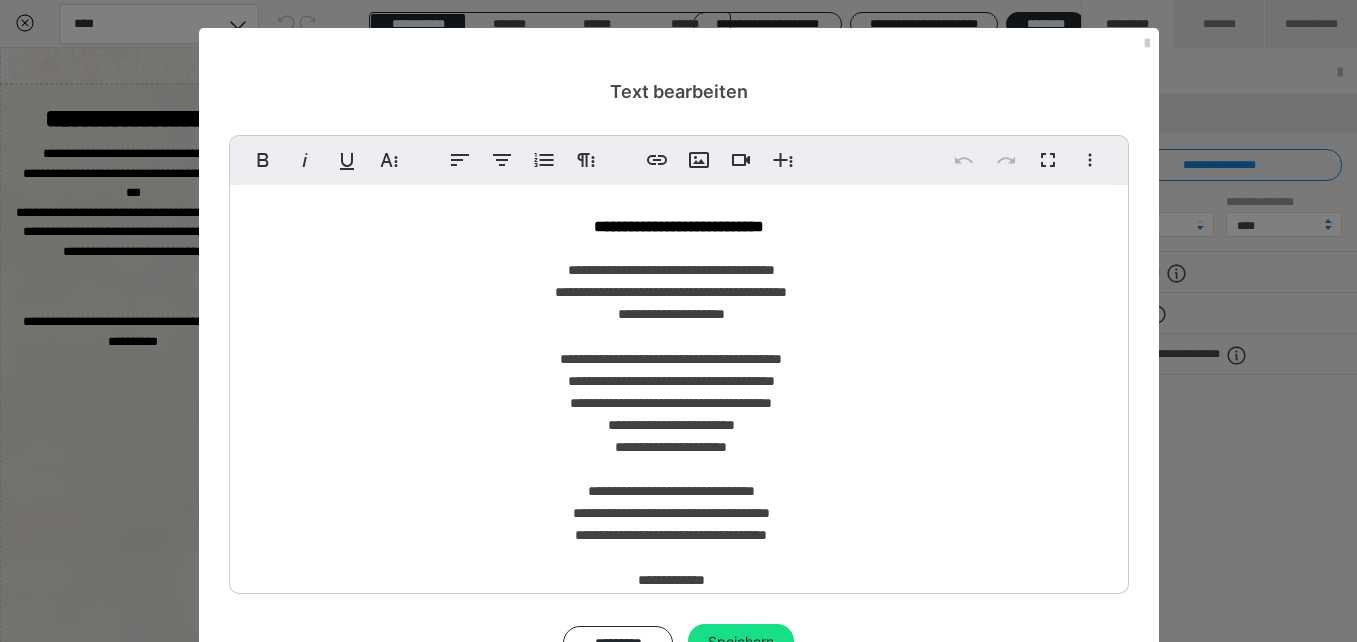 scroll, scrollTop: 0, scrollLeft: 0, axis: both 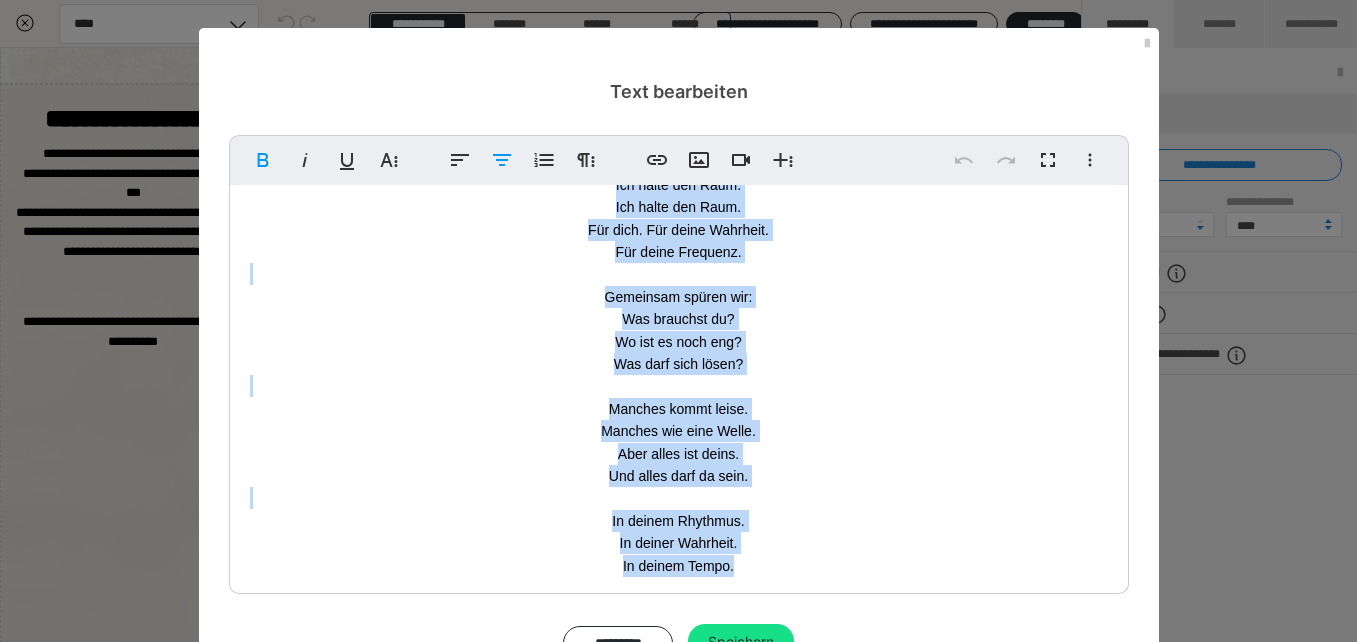 drag, startPoint x: 523, startPoint y: 226, endPoint x: 784, endPoint y: 611, distance: 465.1301 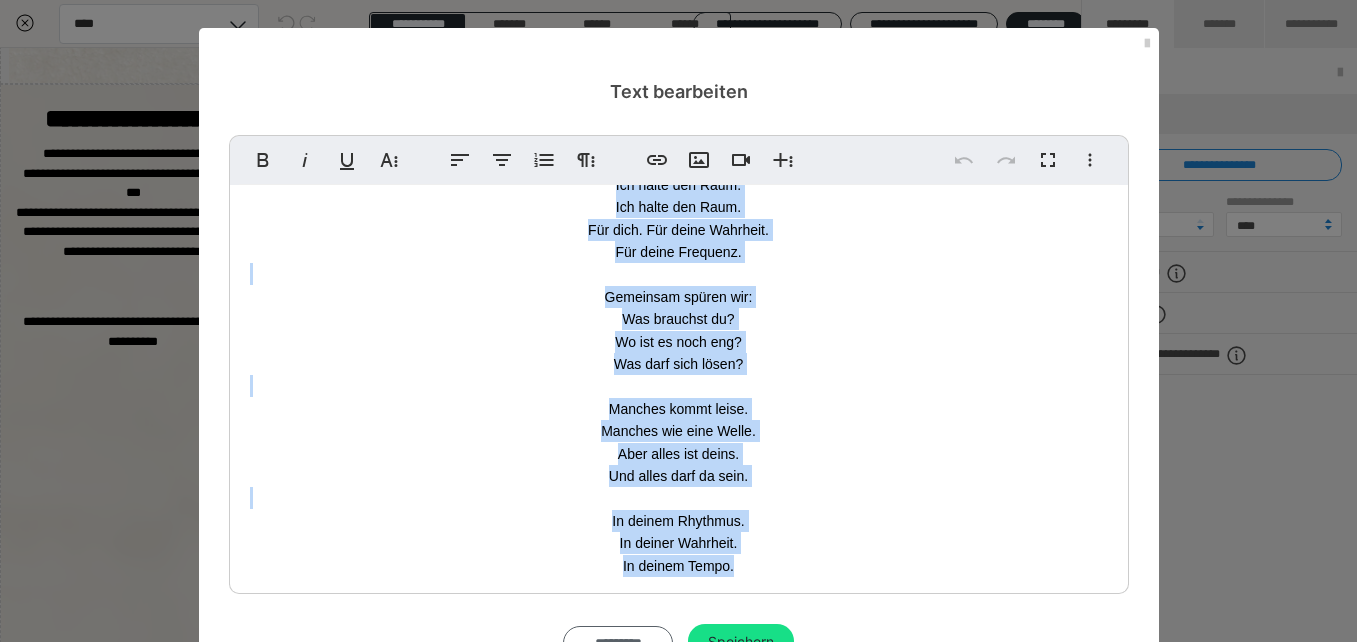 click on "*********" at bounding box center [618, 643] 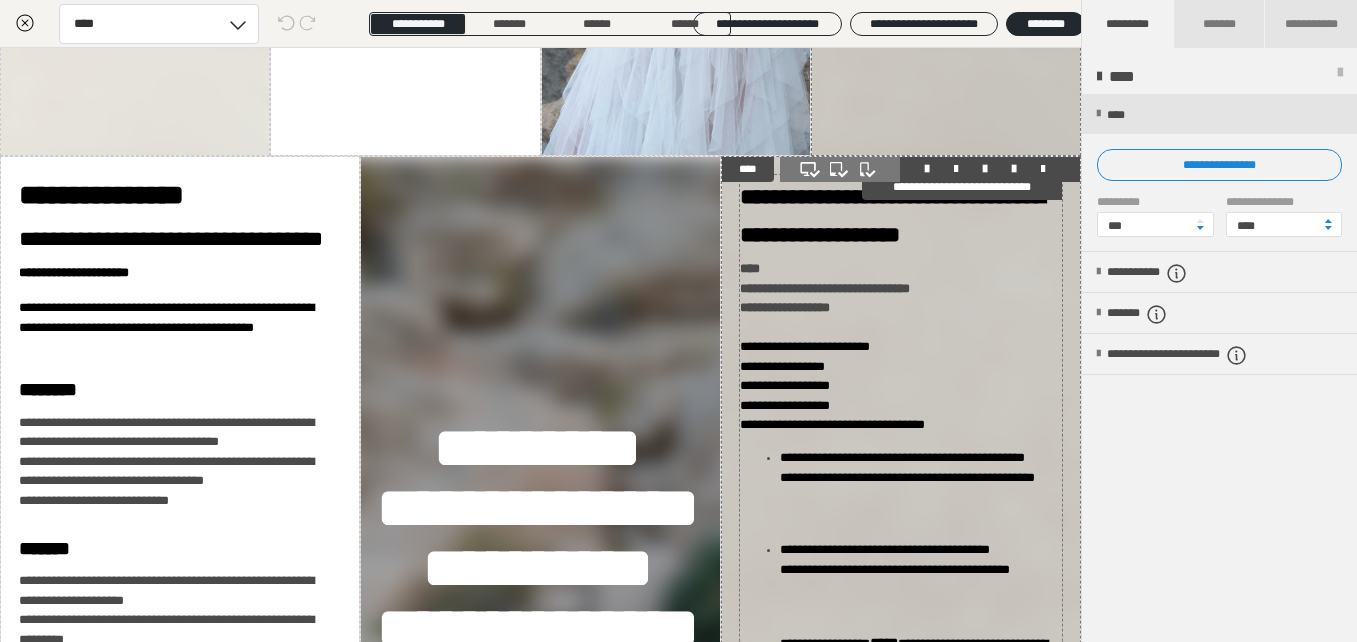 scroll, scrollTop: 2237, scrollLeft: 0, axis: vertical 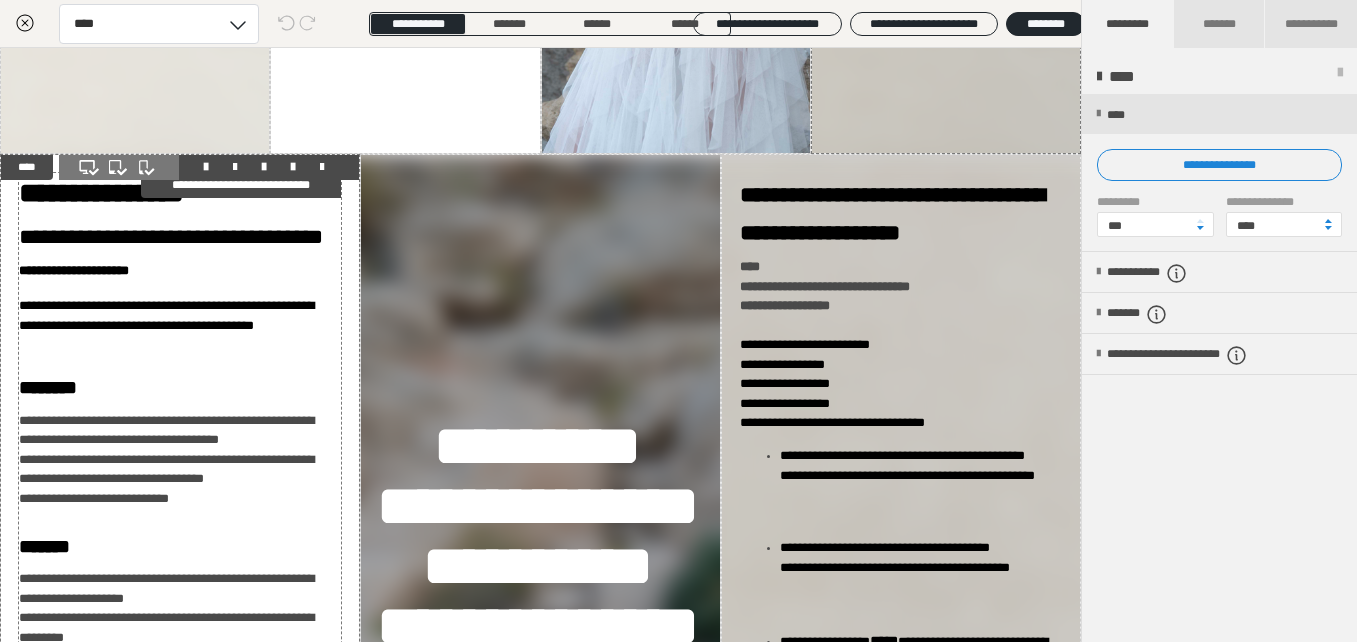 click on "**********" at bounding box center [178, 324] 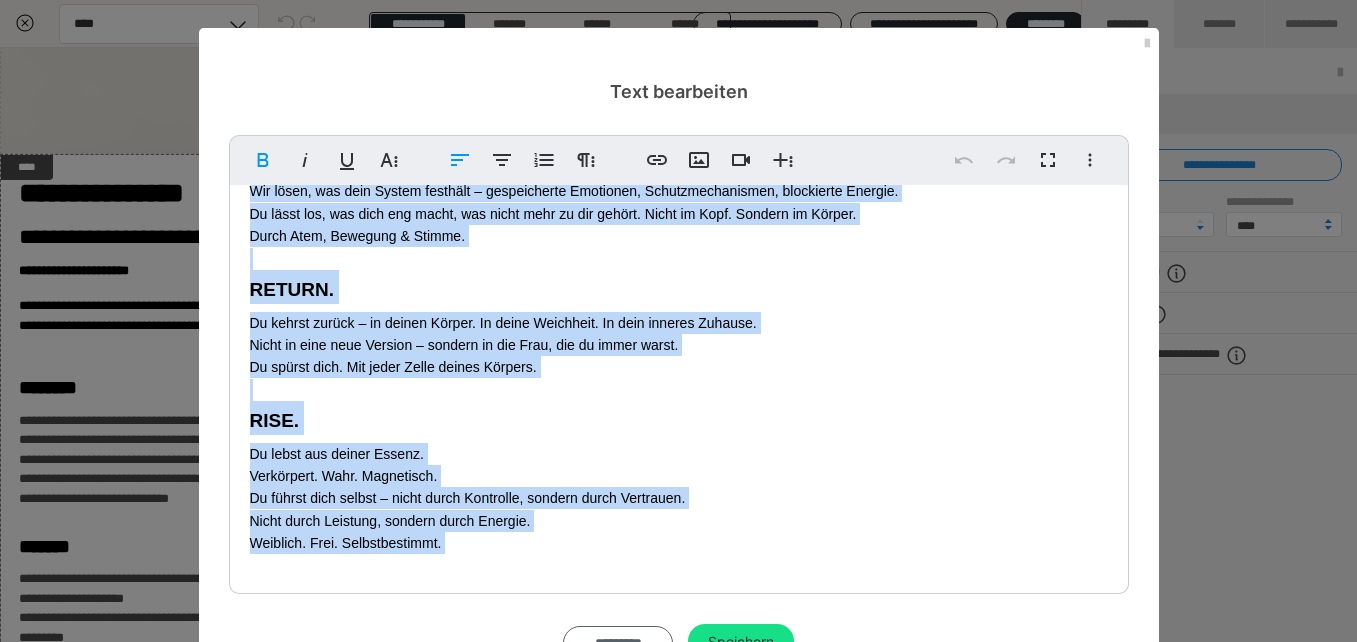 scroll, scrollTop: 235, scrollLeft: 0, axis: vertical 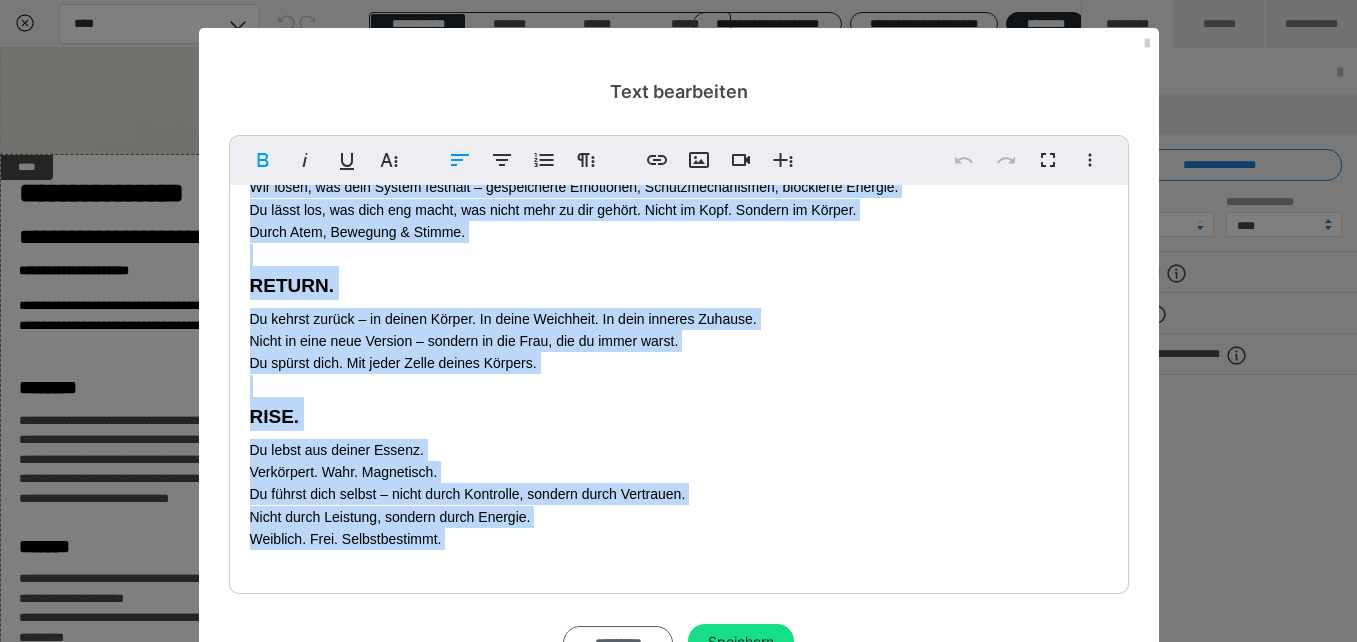 drag, startPoint x: 245, startPoint y: 232, endPoint x: 590, endPoint y: 628, distance: 525.2057 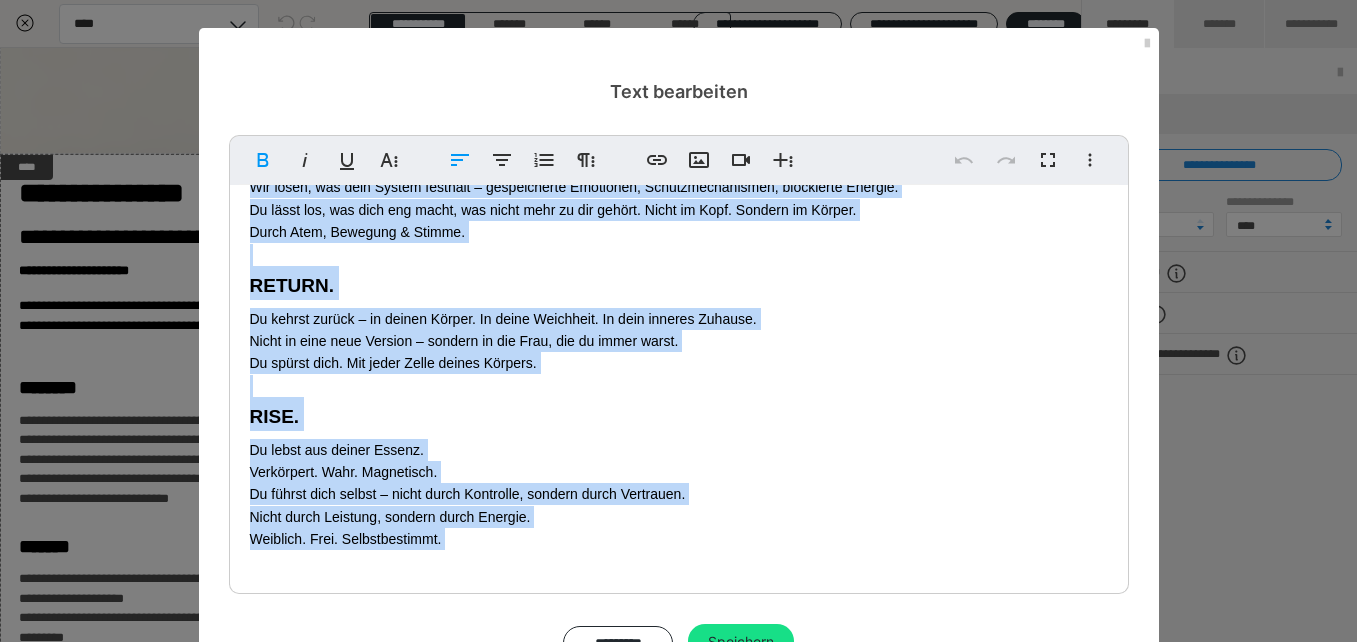 copy on "The Kamini Code Dein Sacred Path of Transformation RELEASE. RETURN. RISE. Aber nicht über Wissen oder Konzepte. Sondern über den Körper. Über dein Nervensystem. Über deine Frequenz. RELEASE. Wir lösen, was dein System festhält – gespeicherte Emotionen, Schutzmechanismen, blockierte Energie. Du lässt los, was dich eng macht, was nicht mehr zu dir gehört. Nicht im Kopf. Sondern im Körper. Durch Atem, Bewegung & Stimme. RETURN. Du kehrst zurück – in deinen Körper. In deine Weichheit. In dein inneres Zuhause. Nicht in eine neue Version – sondern in die Frau, die du immer warst. Du spürst dich. Mit jeder Zelle deines Körpers. RISE. Du lebst aus deiner Essenz. Verkörpert. Wahr. Magnetisch. Du führst dich selbst – nicht durch Kontrolle, sondern durch Vertrauen. Nicht durch Leistung, sondern durch Energie. Weiblich. Frei. Selbstbestimmt." 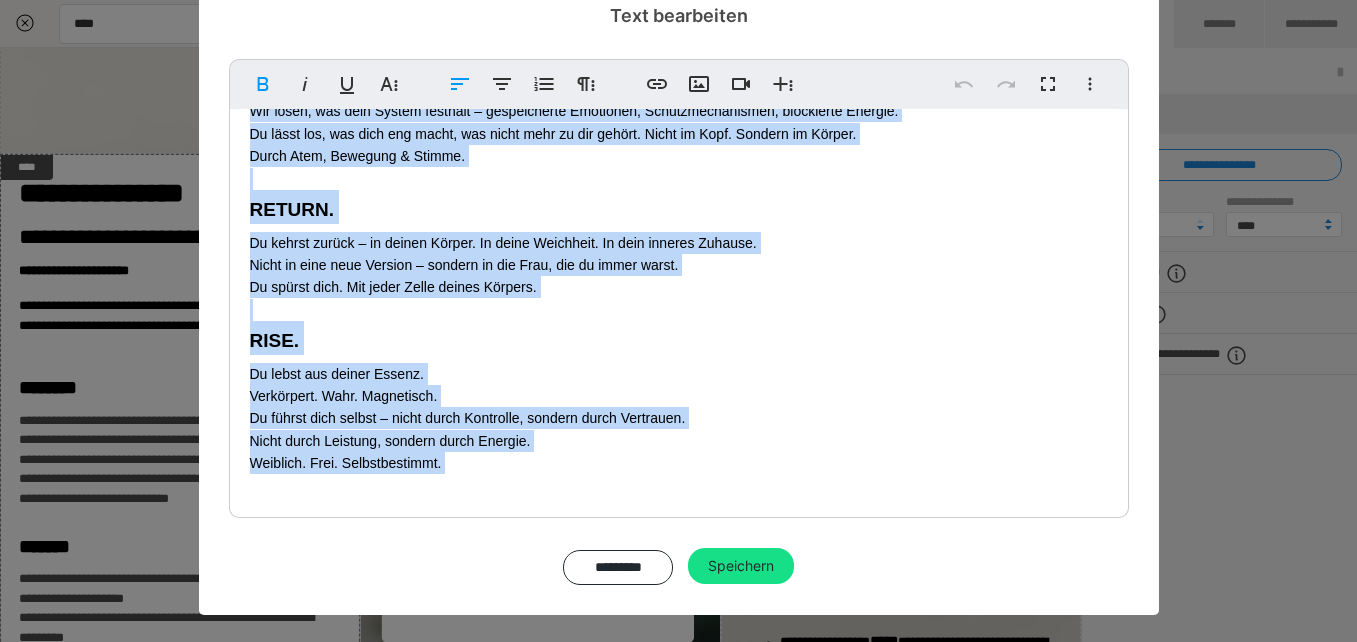scroll, scrollTop: 75, scrollLeft: 0, axis: vertical 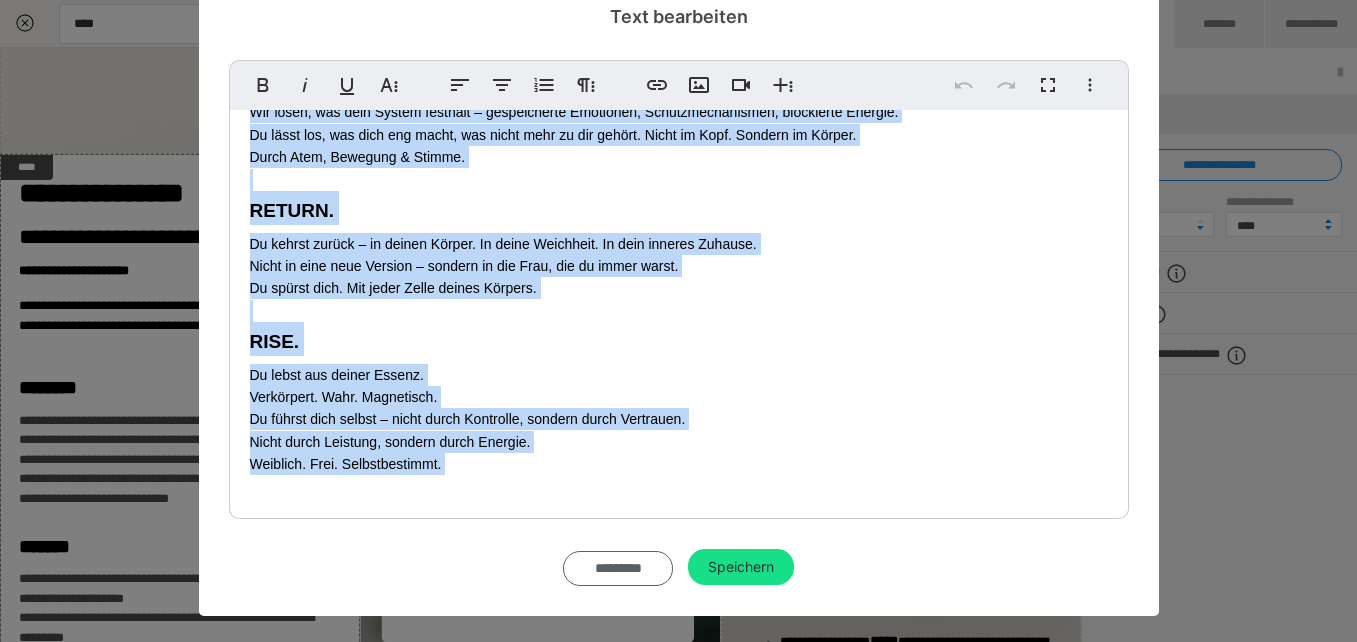click on "*********" at bounding box center (618, 568) 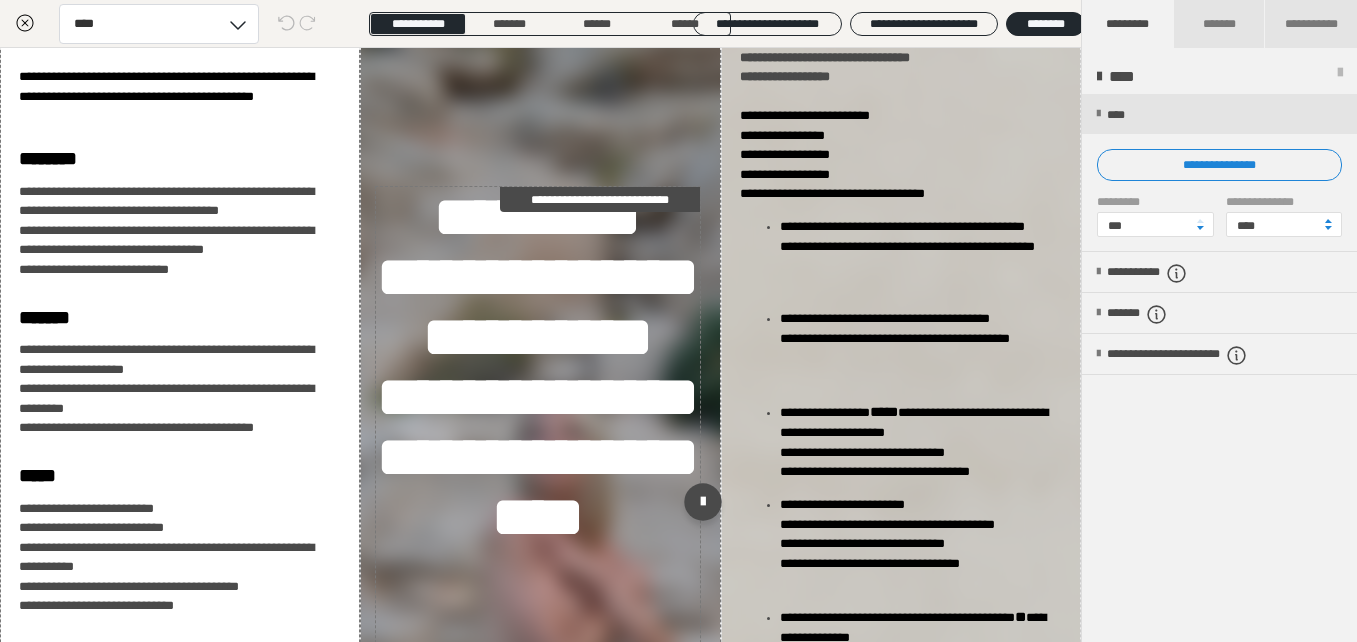 scroll, scrollTop: 2473, scrollLeft: 0, axis: vertical 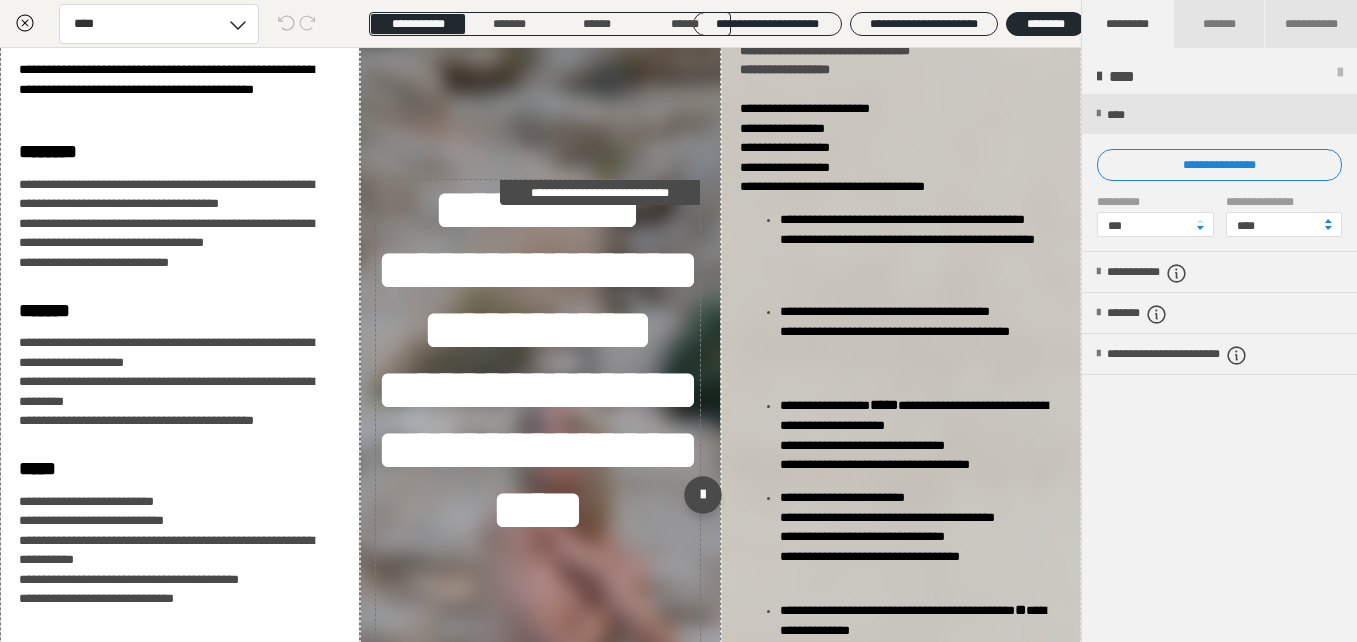 click on "**********" at bounding box center [537, 480] 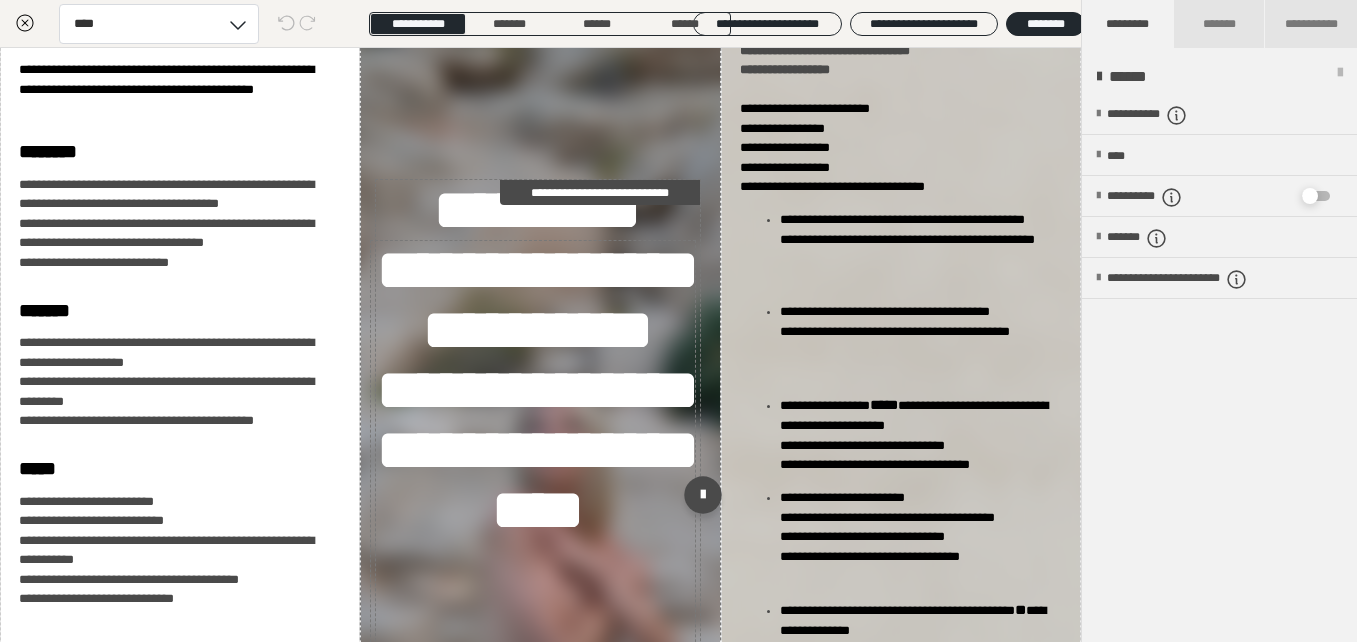 click on "**********" at bounding box center (537, 480) 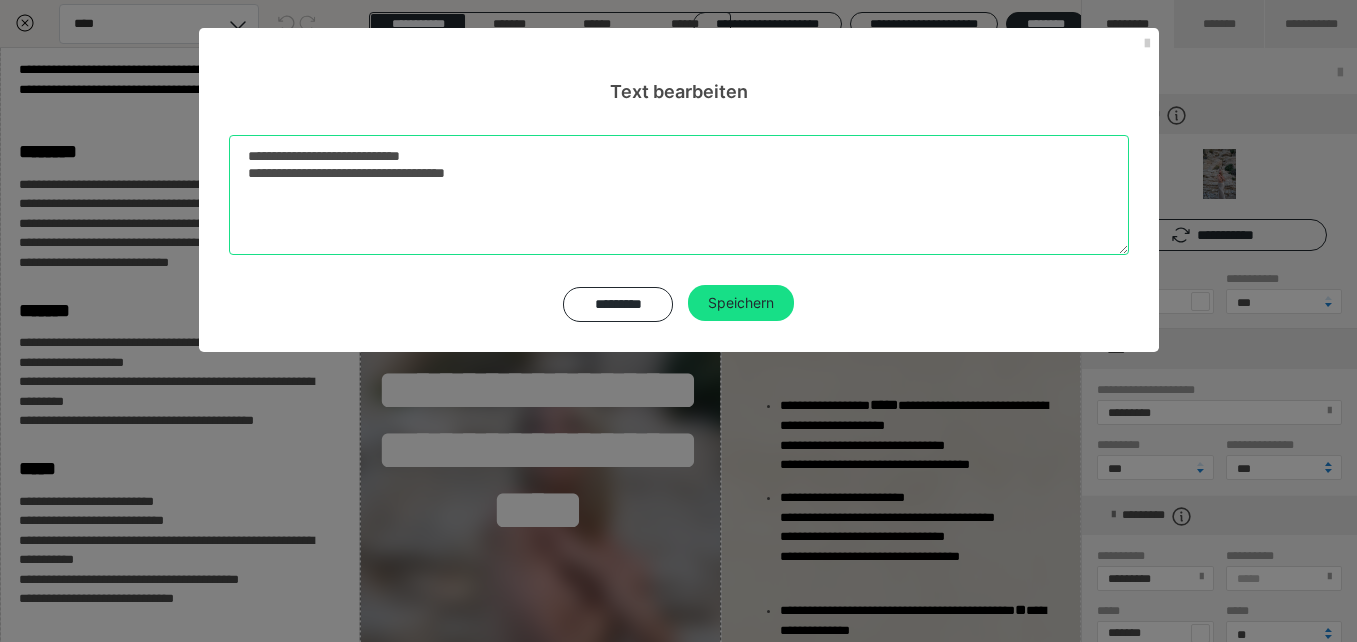 drag, startPoint x: 234, startPoint y: 154, endPoint x: 621, endPoint y: 184, distance: 388.16104 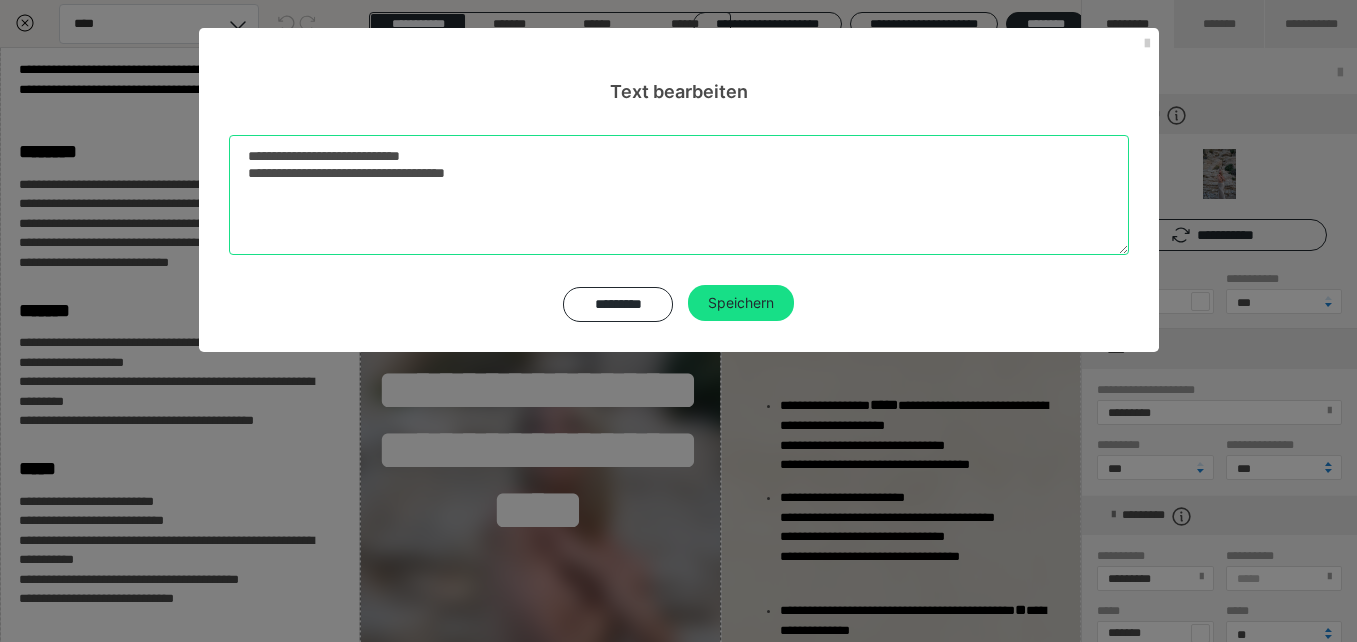 click on "**********" at bounding box center [679, 195] 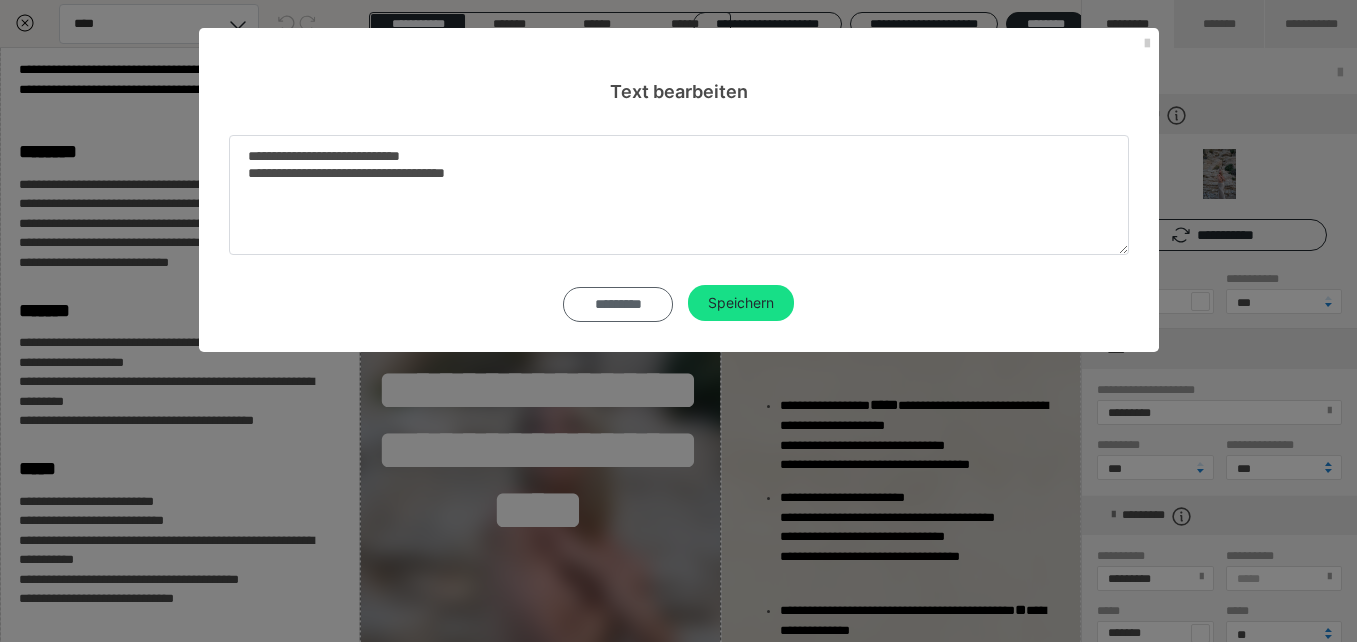 click on "*********" at bounding box center [618, 304] 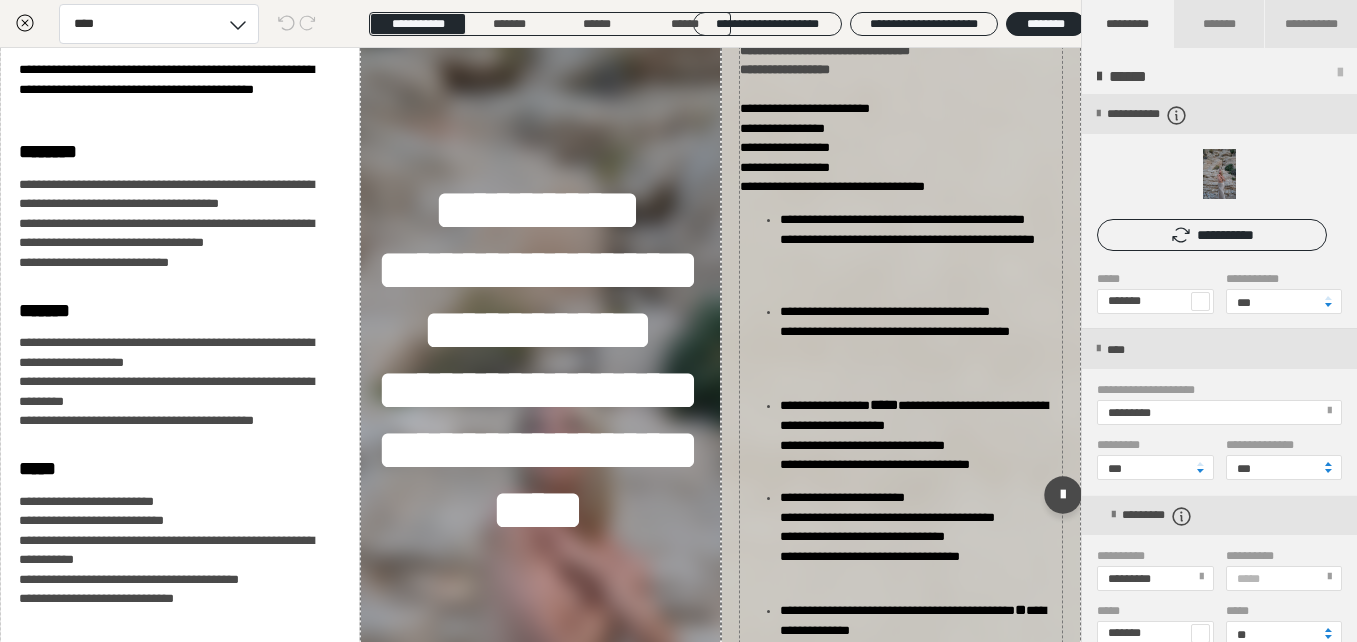 click on "**********" at bounding box center [919, 248] 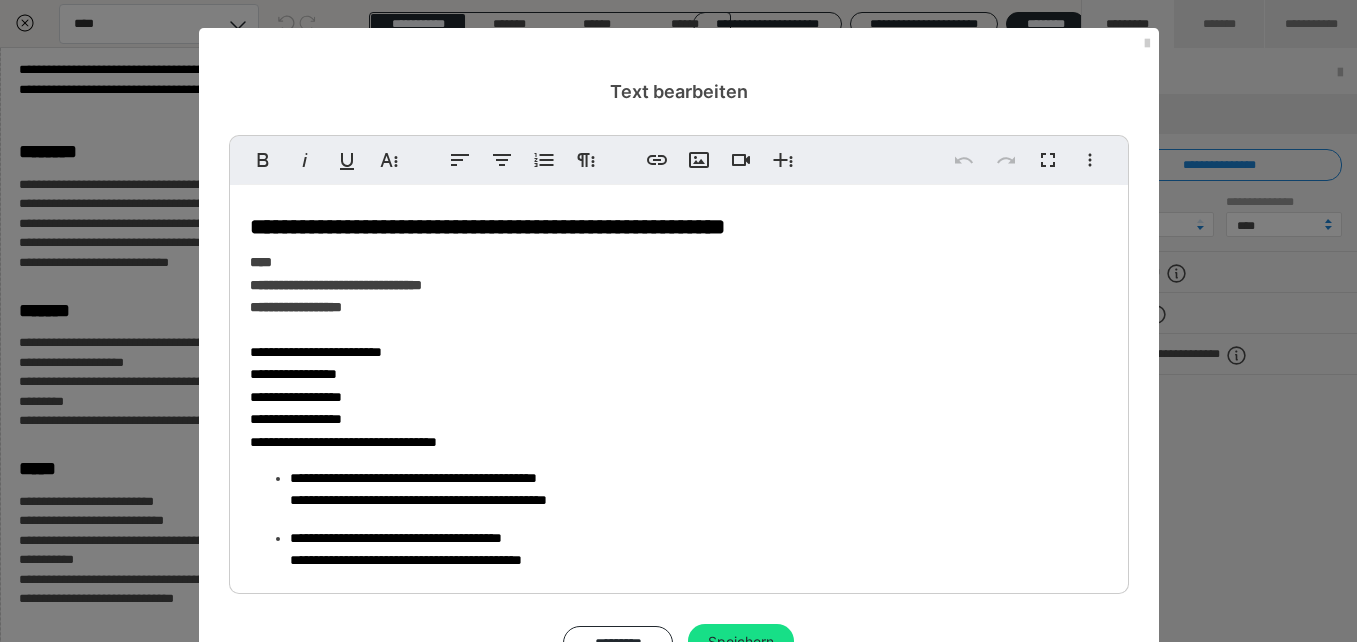 drag, startPoint x: 220, startPoint y: 227, endPoint x: 312, endPoint y: 246, distance: 93.941475 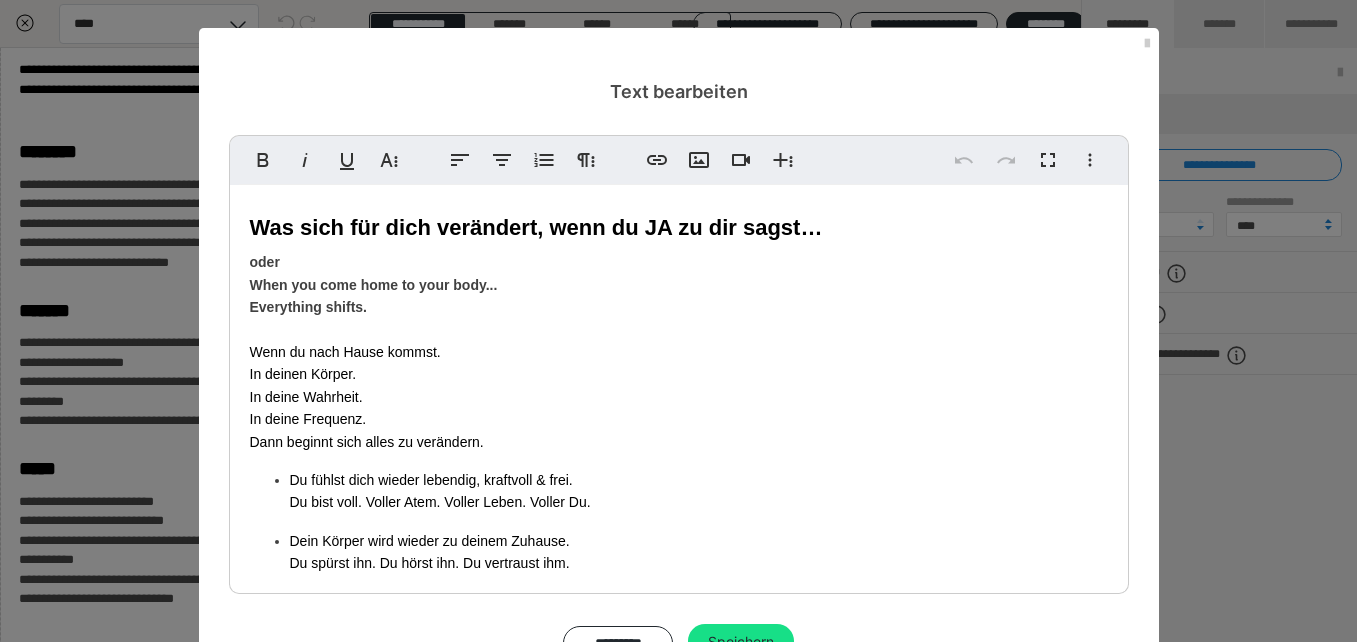 click on "Was sich für dich verändert, wenn du JA zu dir sagst…" at bounding box center [536, 227] 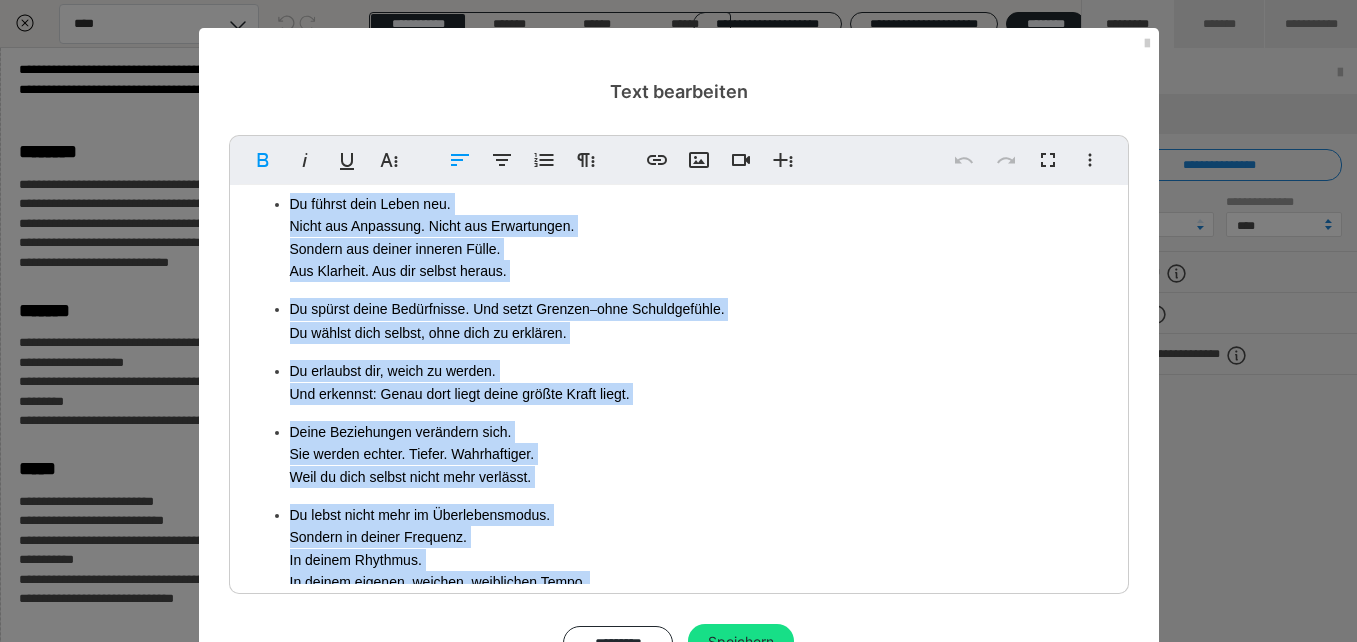scroll, scrollTop: 581, scrollLeft: 0, axis: vertical 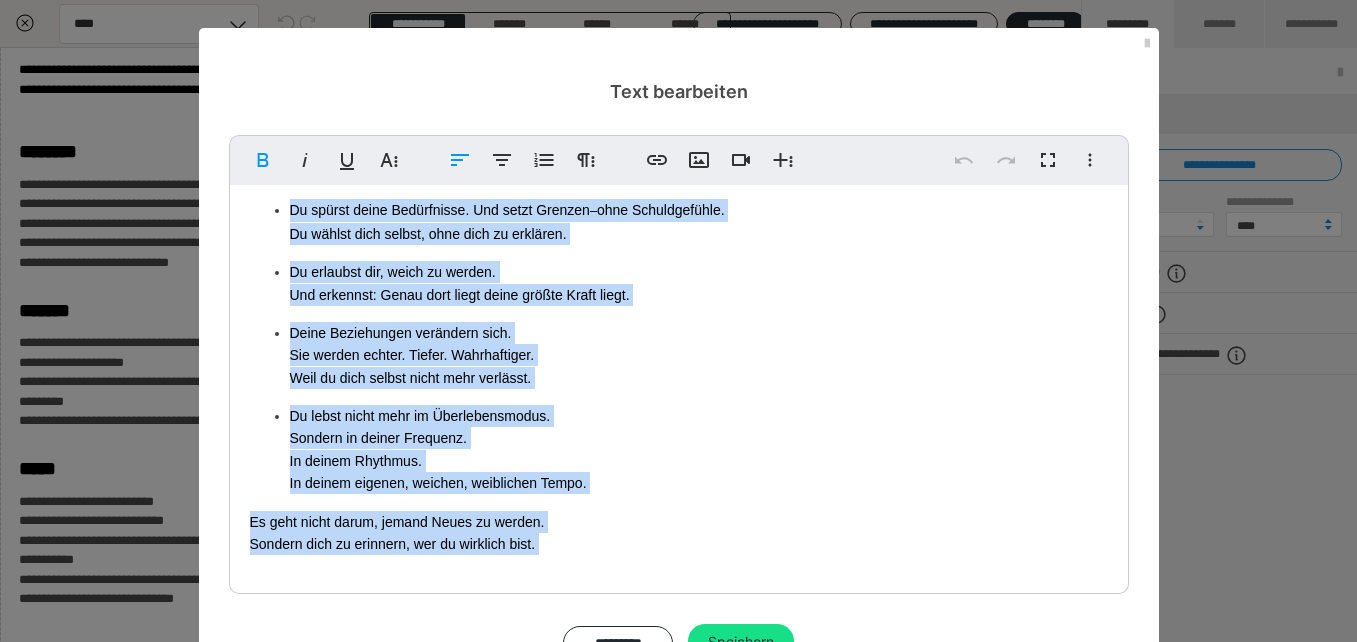 drag, startPoint x: 242, startPoint y: 230, endPoint x: 513, endPoint y: 625, distance: 479.0261 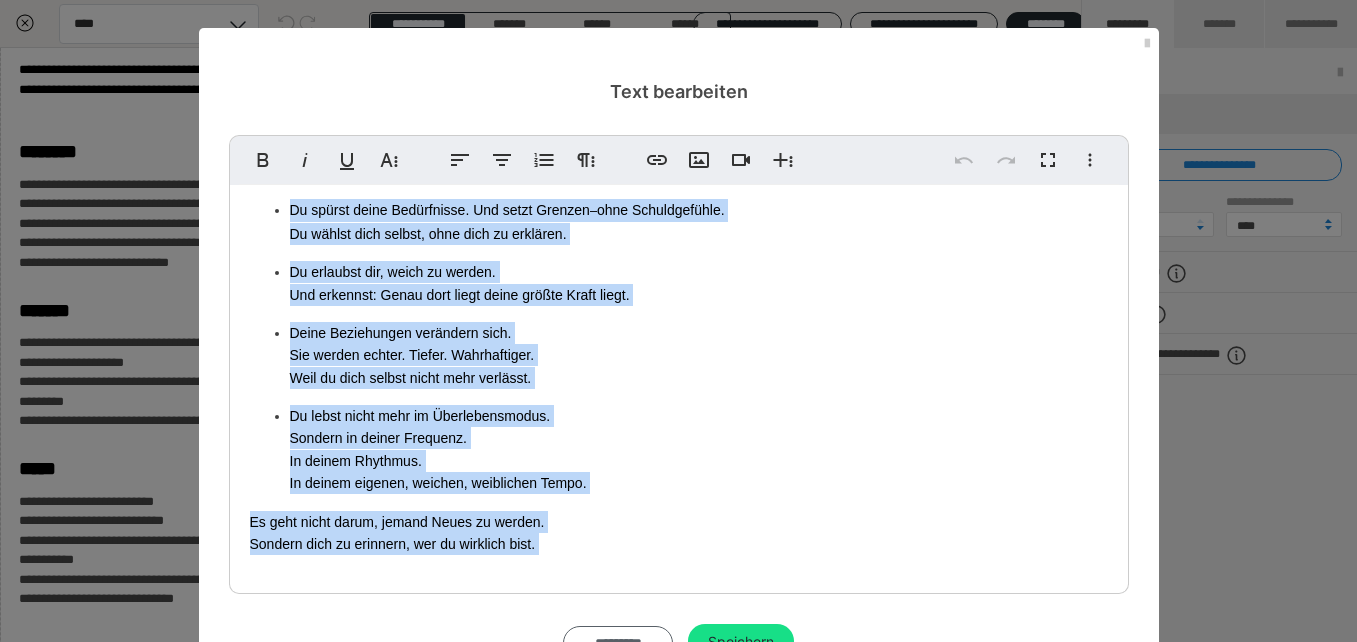 click on "*********" at bounding box center (618, 643) 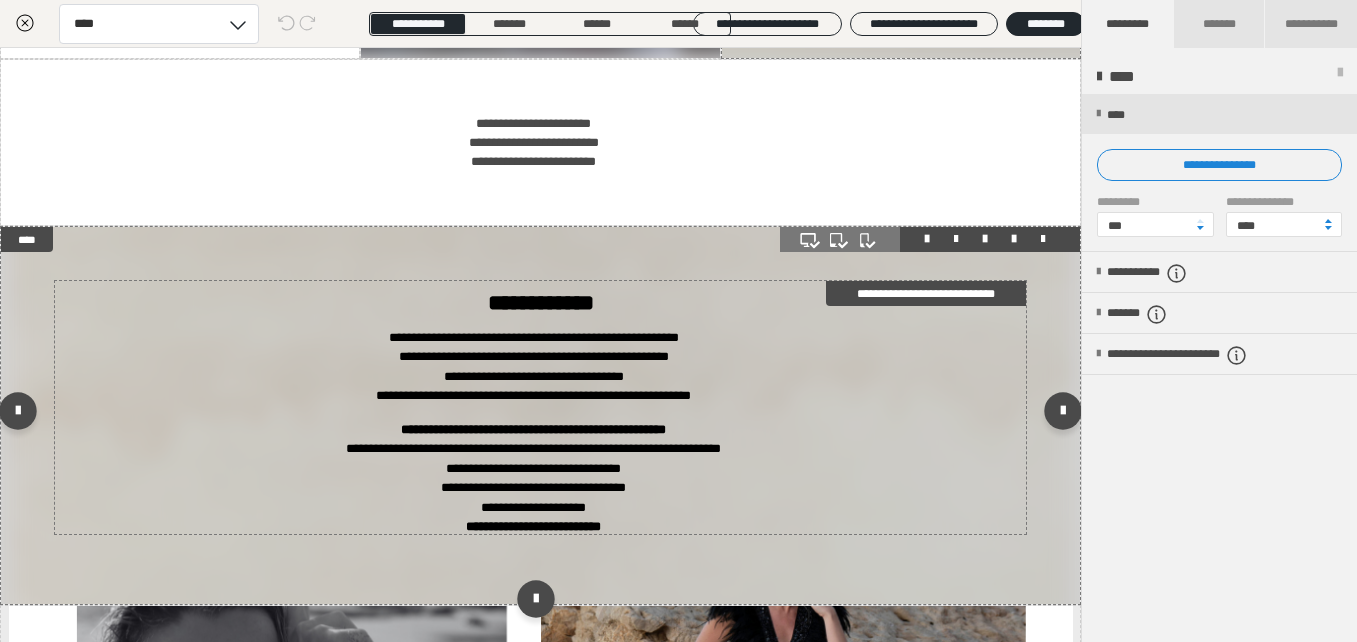 scroll, scrollTop: 3495, scrollLeft: 0, axis: vertical 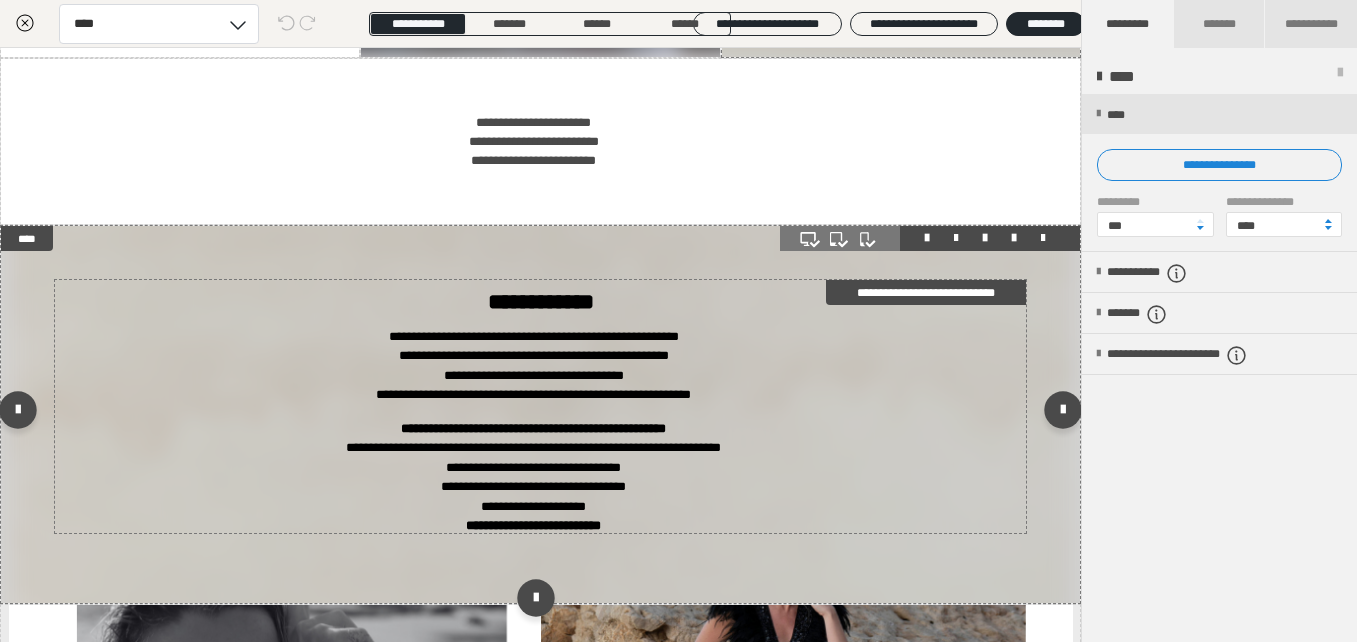 click on "**********" at bounding box center (534, 365) 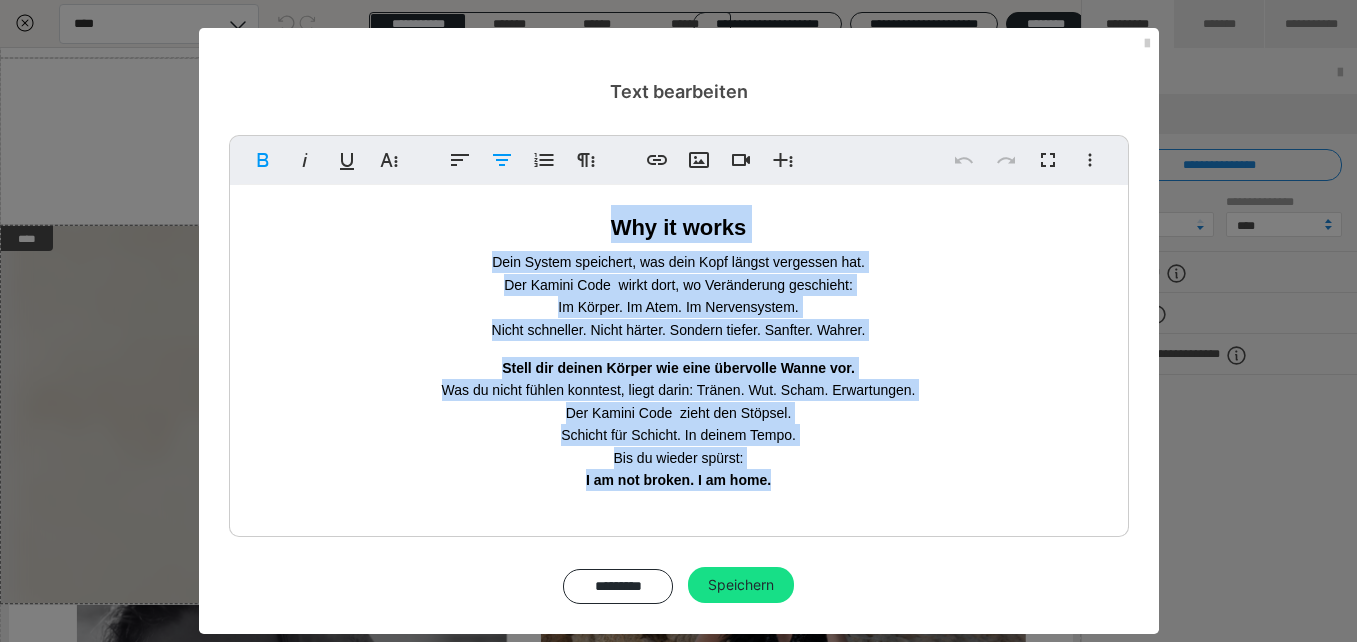 drag, startPoint x: 560, startPoint y: 208, endPoint x: 771, endPoint y: 491, distance: 353.0014 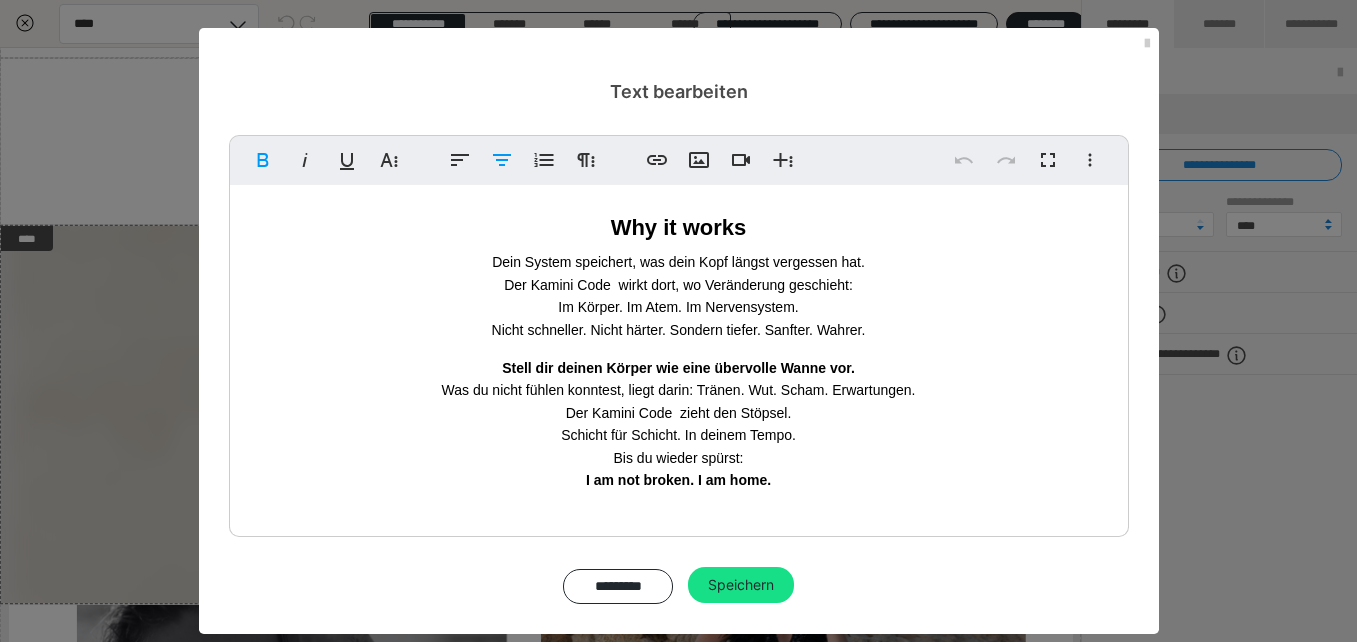 copy on "Why it works Dein System speichert, was dein Kopf längst vergessen hat. Der Kamini Code wirkt dort, wo Veränderung geschieht: Im Körper. Im Atem. Im Nervensystem. Nicht schneller. Nicht härter. Sondern tiefer. Sanfter. Wahrer. Stell dir deinen Körper wie eine übervolle Wanne vor. Was du nicht fühlen konntest, liegt darin: Tränen. Wut. Scham. Erwartungen. Der Kamini Code zieht den Stöpsel. Schicht für Schicht. In deinem Tempo. Bis du wieder spürst: I am not broken. I am home." 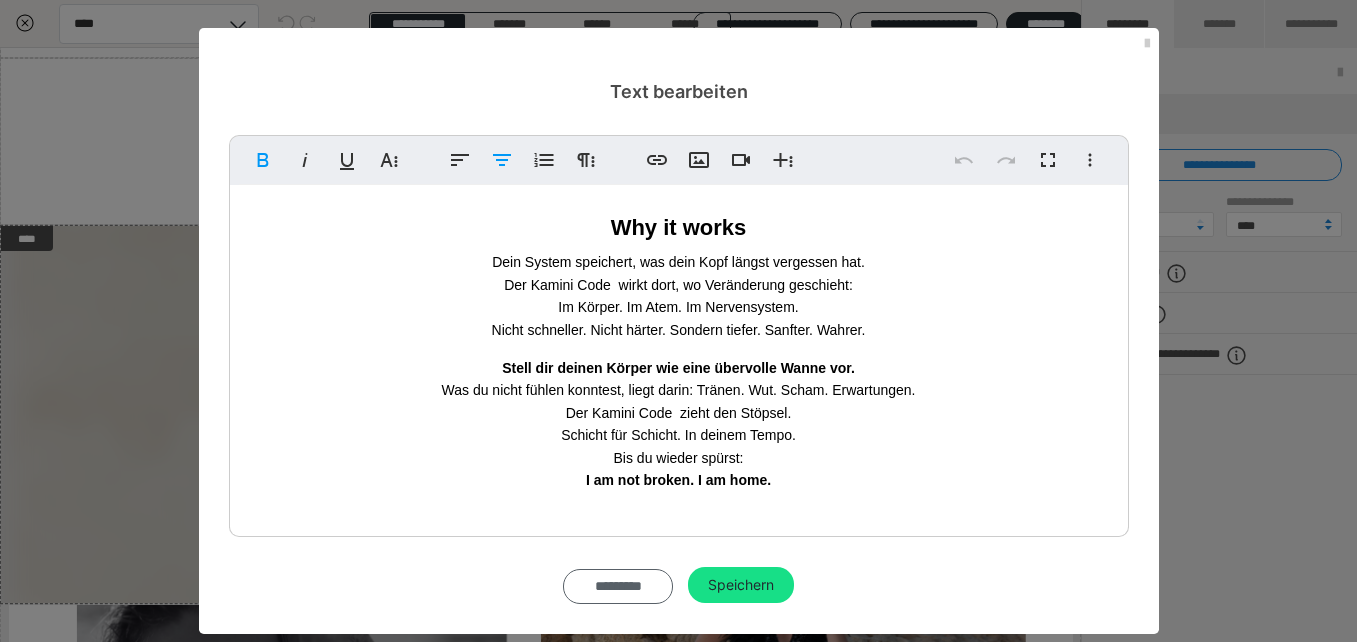 click on "*********" at bounding box center (618, 586) 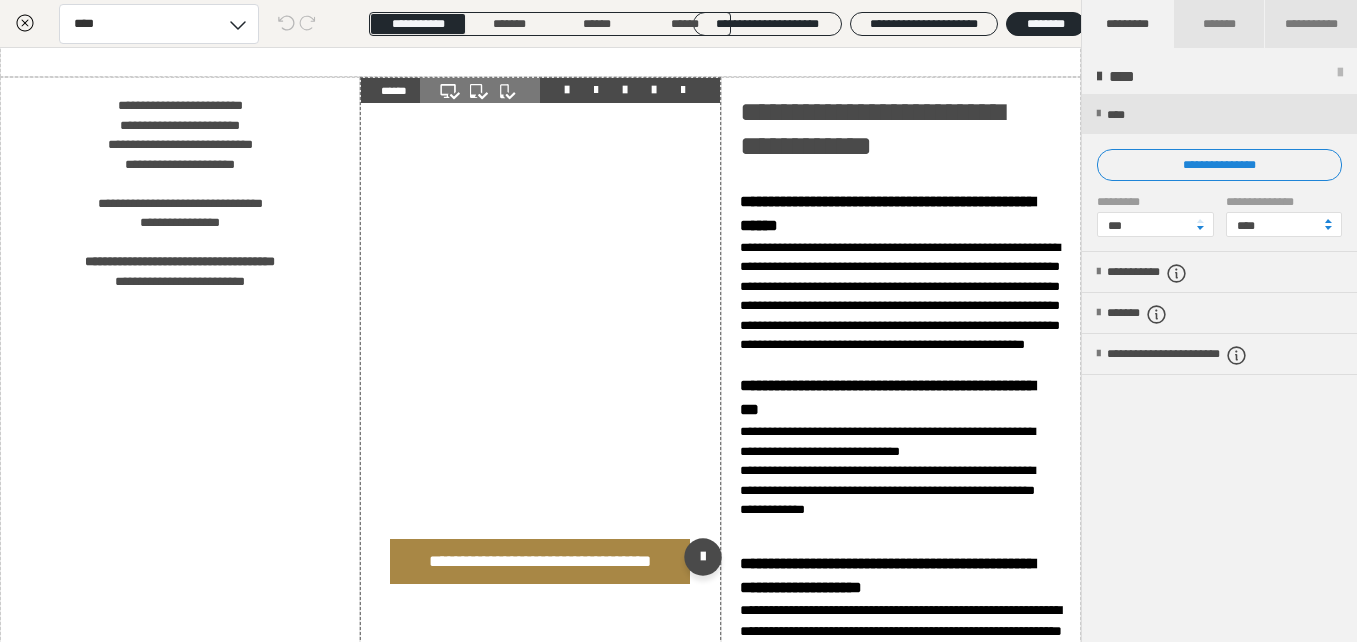 scroll, scrollTop: 4996, scrollLeft: 0, axis: vertical 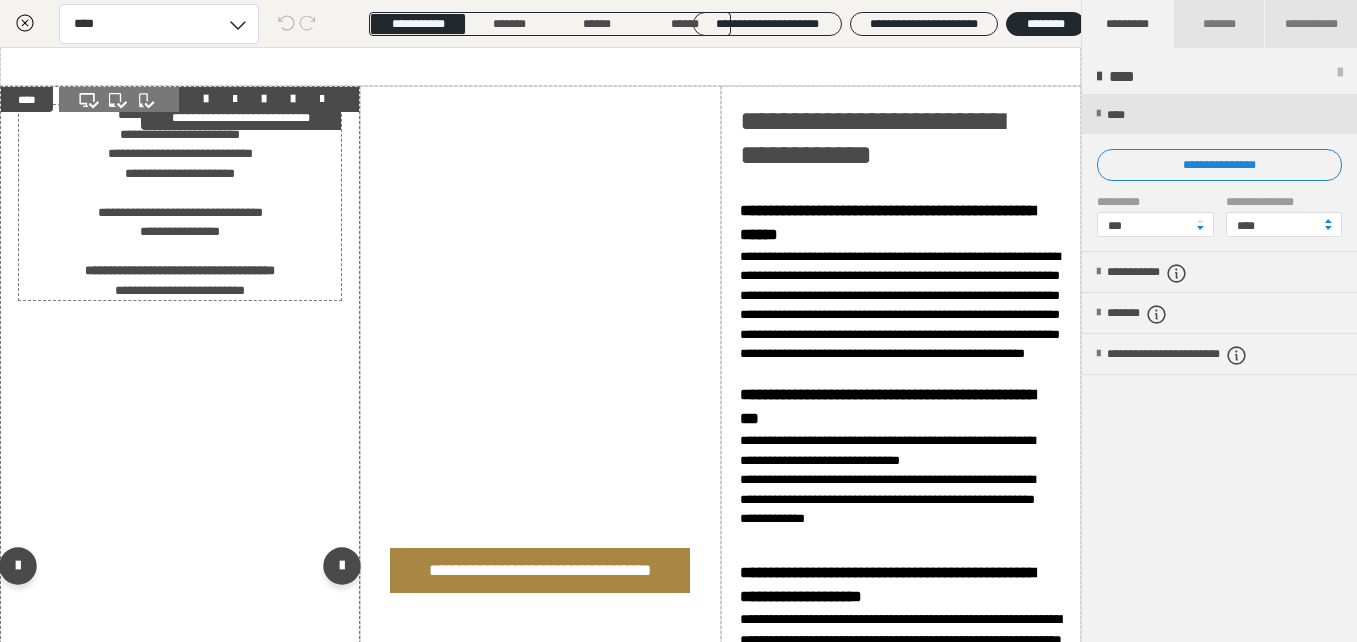 click on "**********" at bounding box center (180, 202) 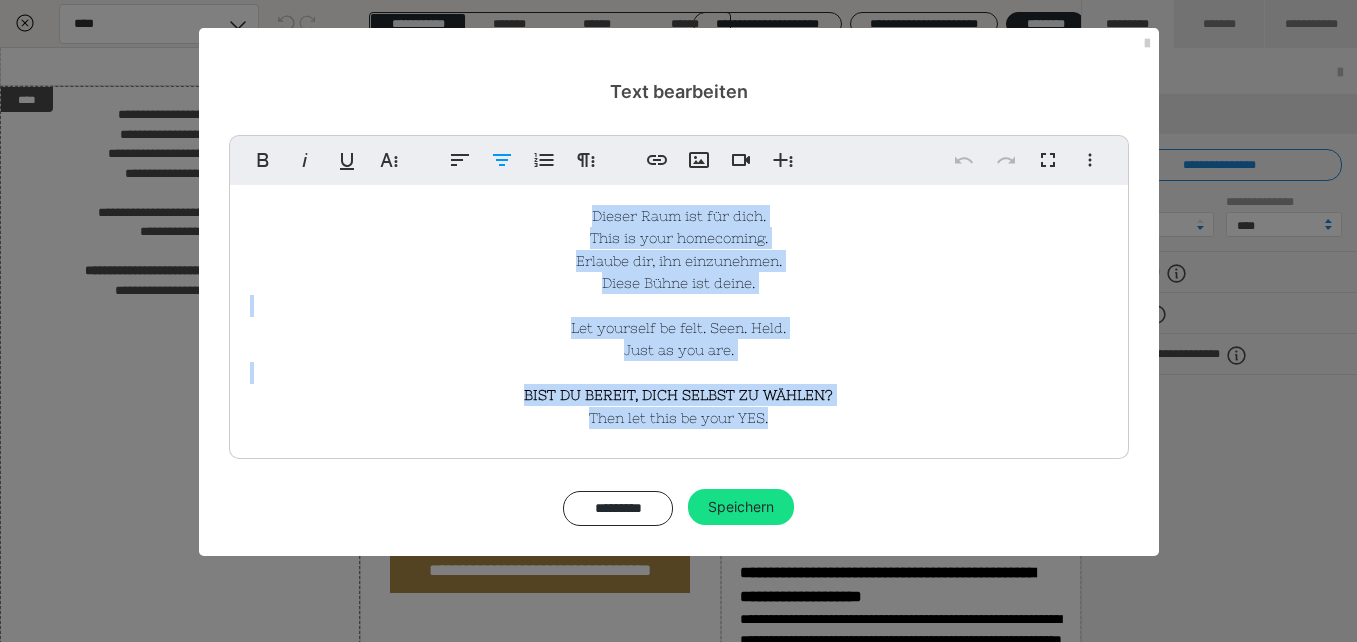 drag, startPoint x: 580, startPoint y: 217, endPoint x: 819, endPoint y: 420, distance: 313.57614 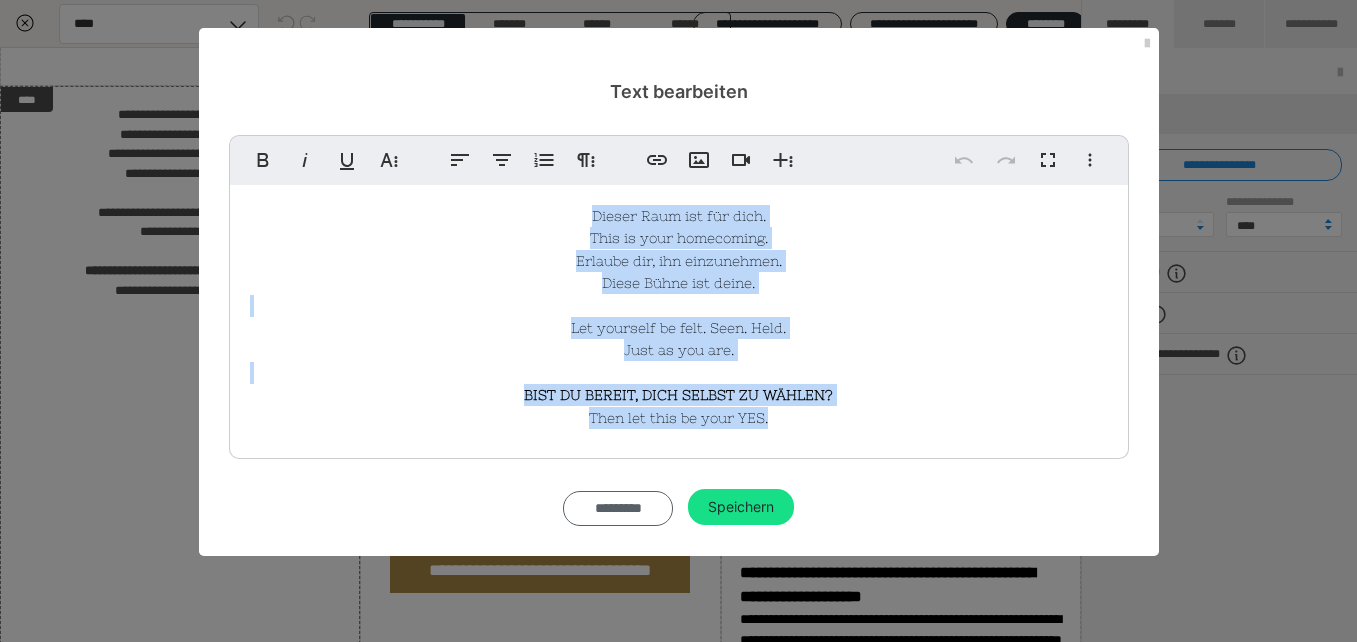click on "*********" at bounding box center [618, 508] 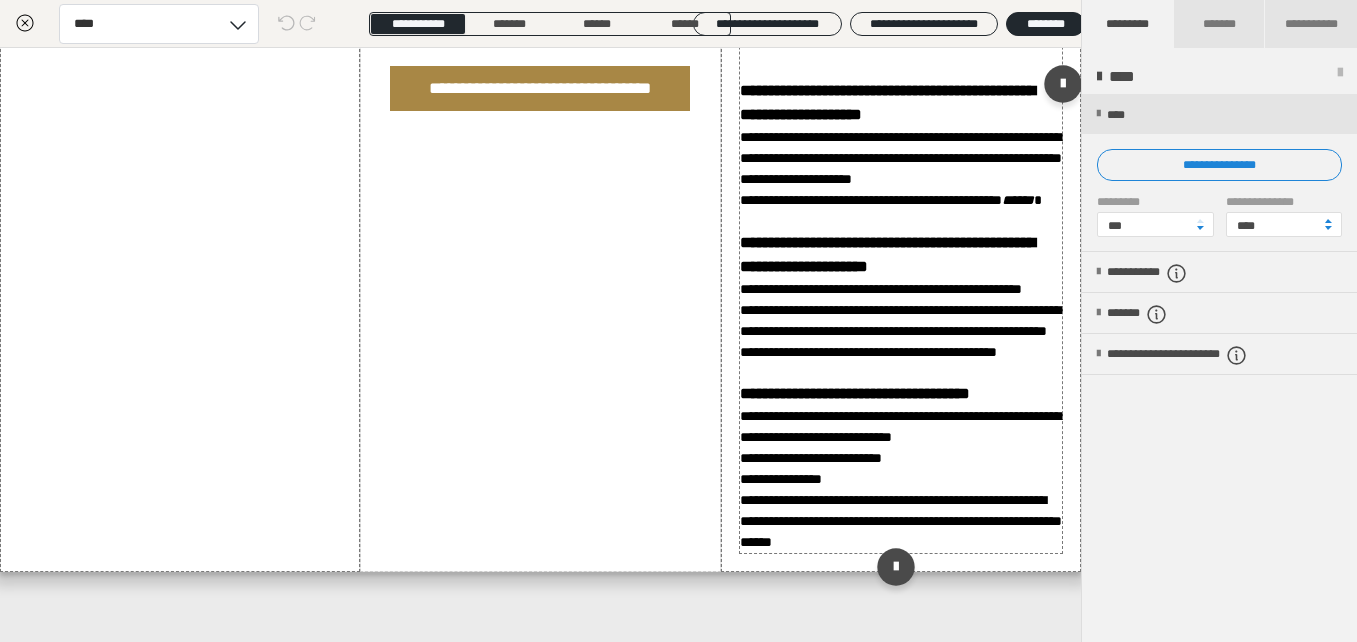 scroll, scrollTop: 5752, scrollLeft: 0, axis: vertical 